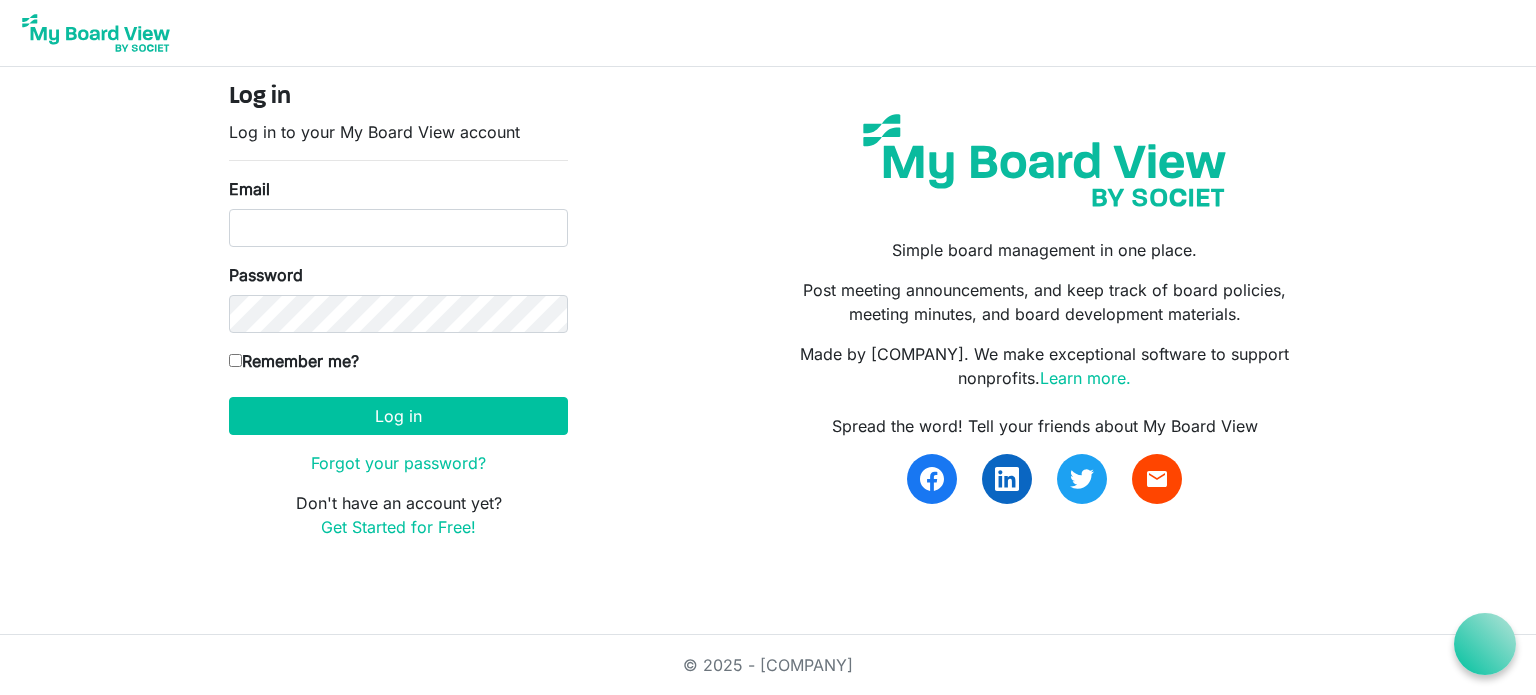 scroll, scrollTop: 0, scrollLeft: 0, axis: both 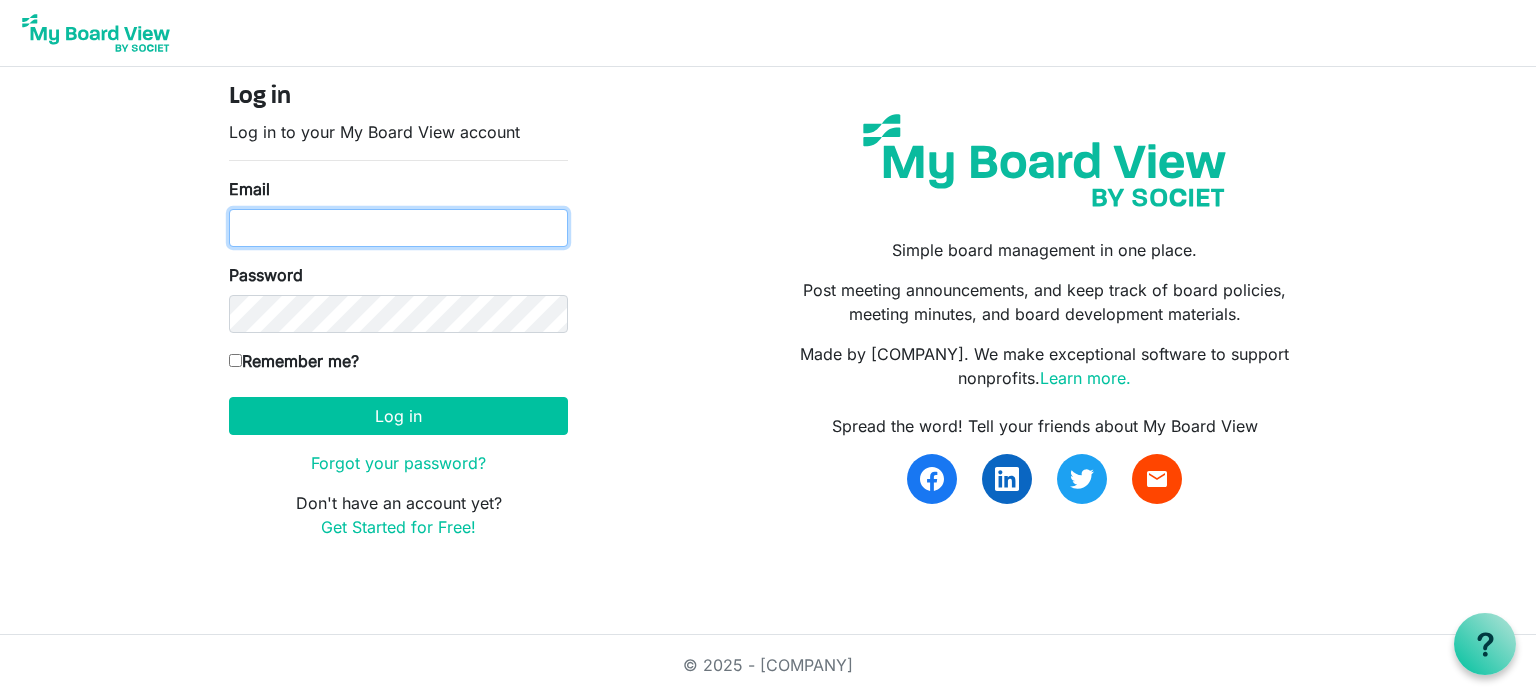 type on "amcgill1024@gmail.com" 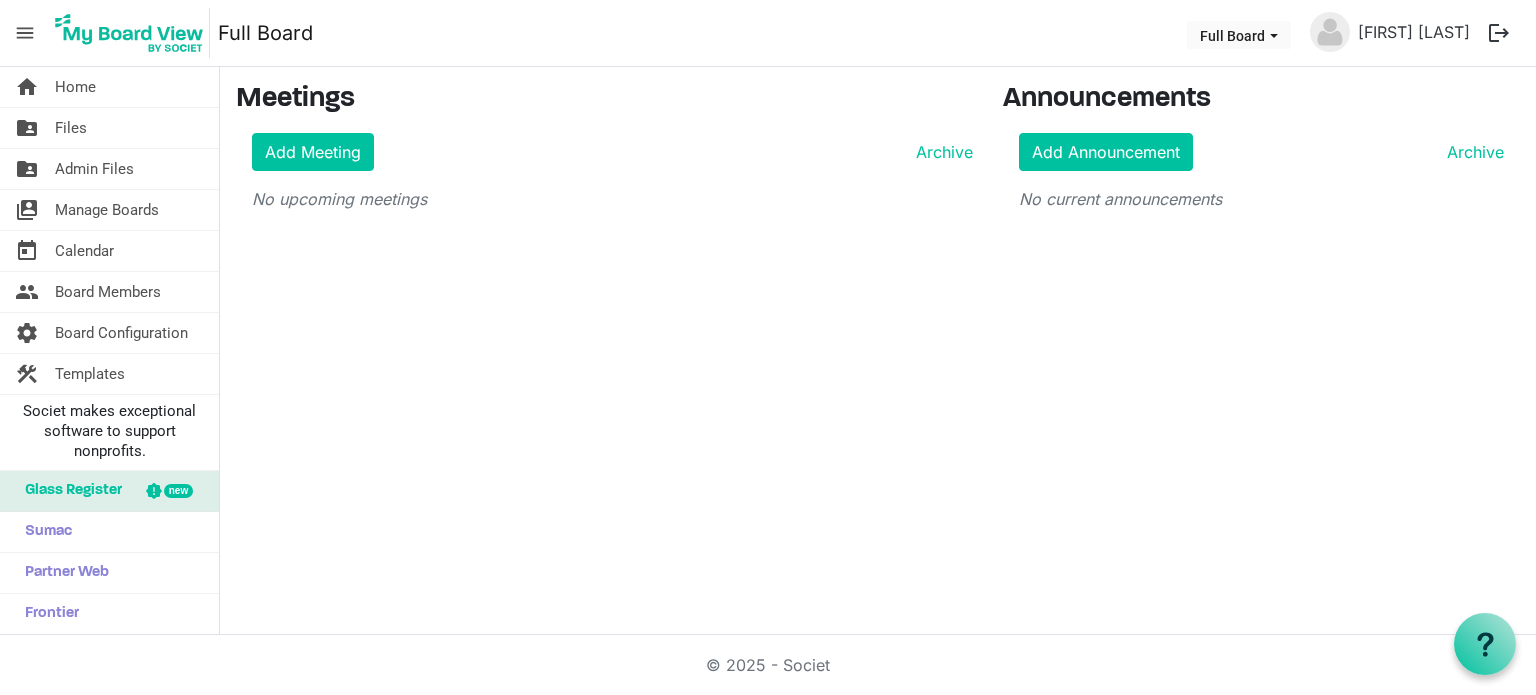 scroll, scrollTop: 0, scrollLeft: 0, axis: both 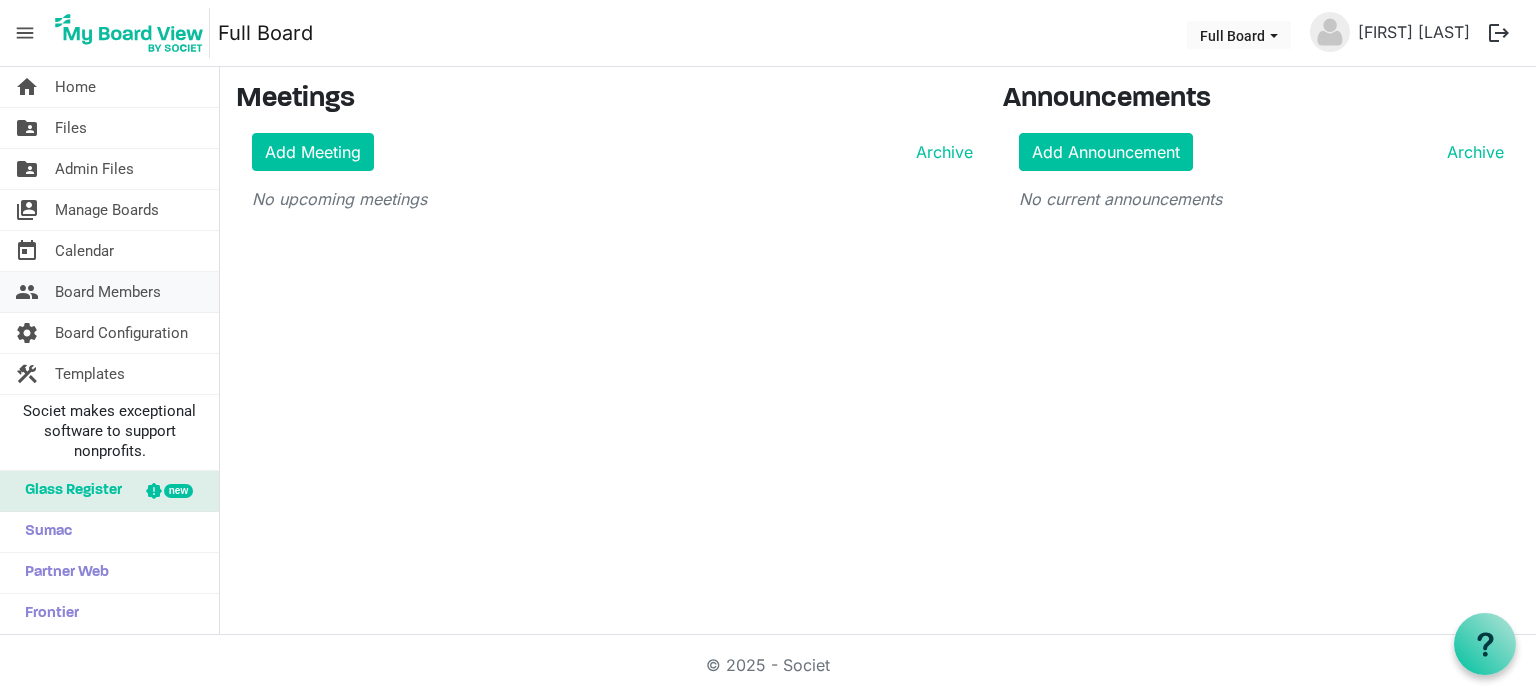 click on "Board Members" at bounding box center [108, 292] 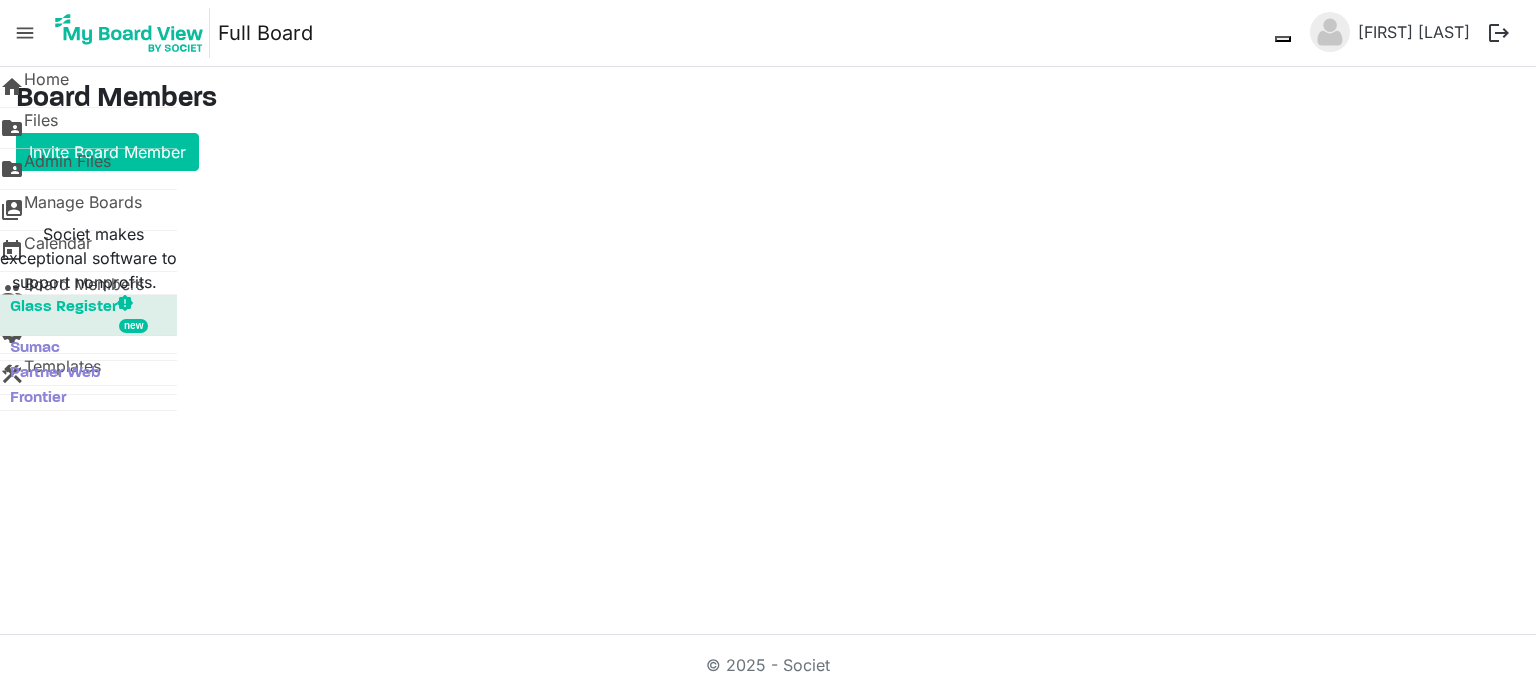 scroll, scrollTop: 0, scrollLeft: 0, axis: both 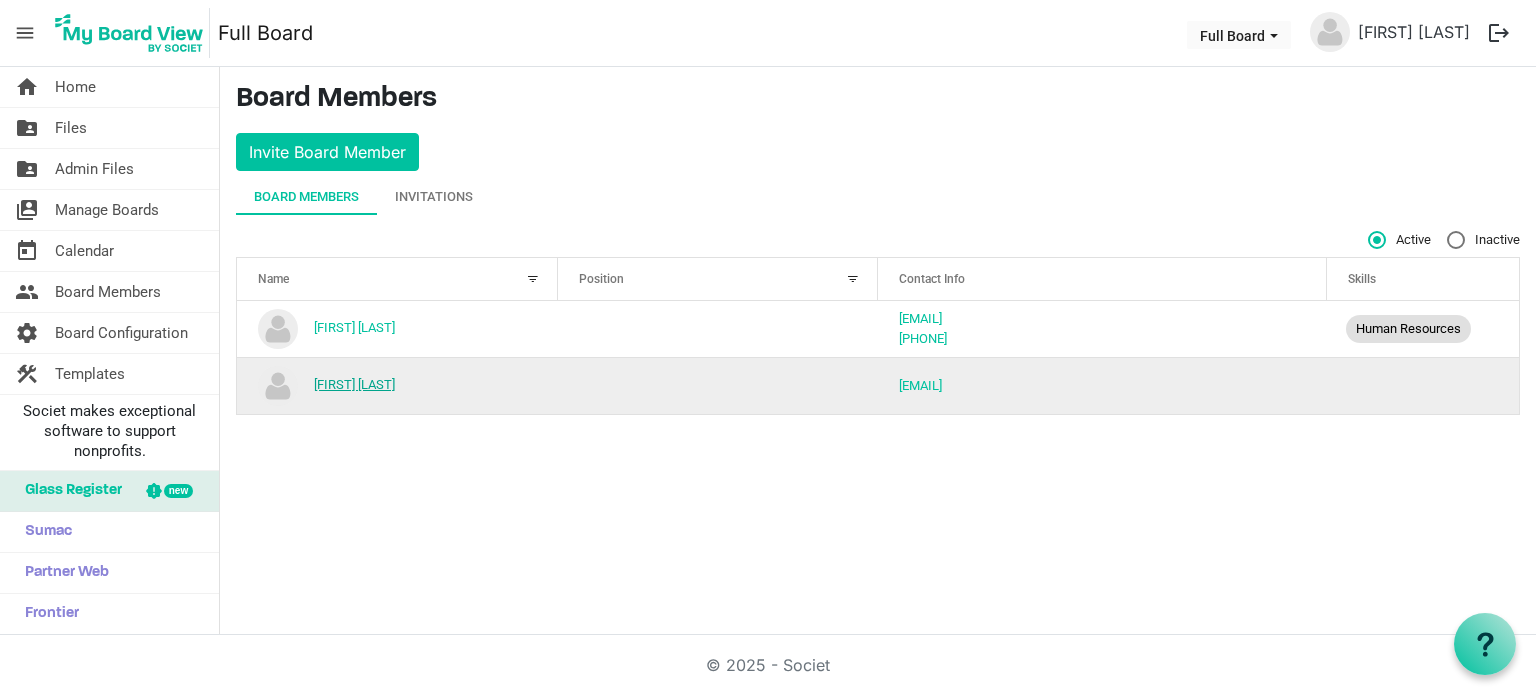 click on "Jonathan Haynes" at bounding box center (354, 384) 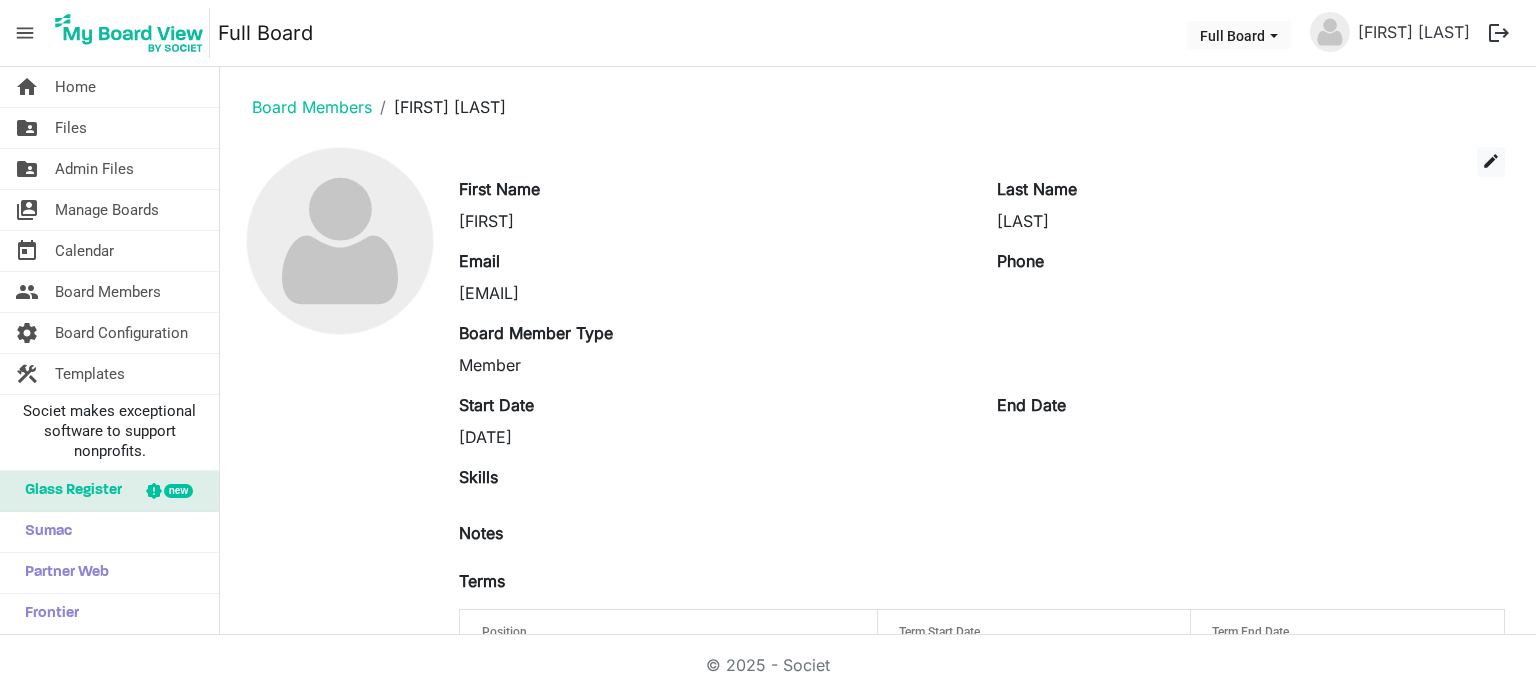 scroll, scrollTop: 0, scrollLeft: 0, axis: both 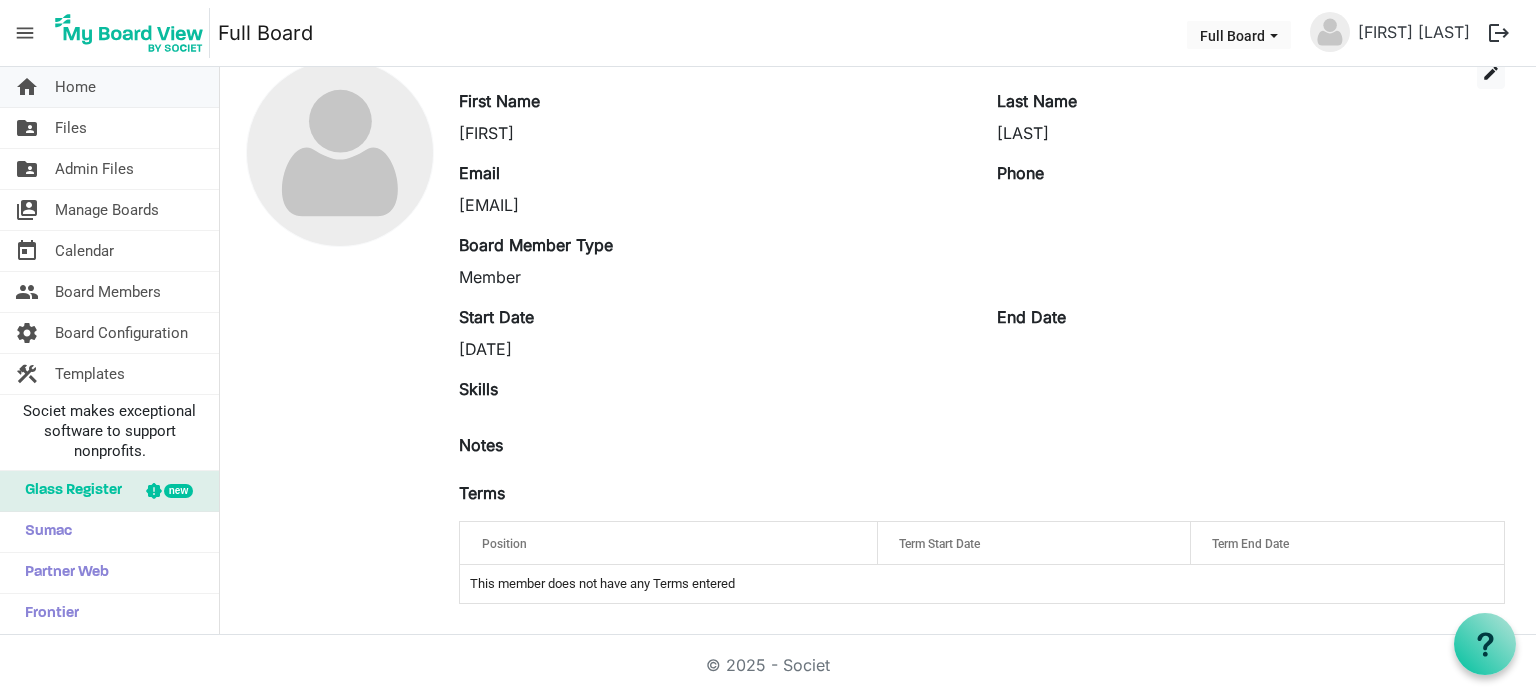 click on "Home" at bounding box center [75, 87] 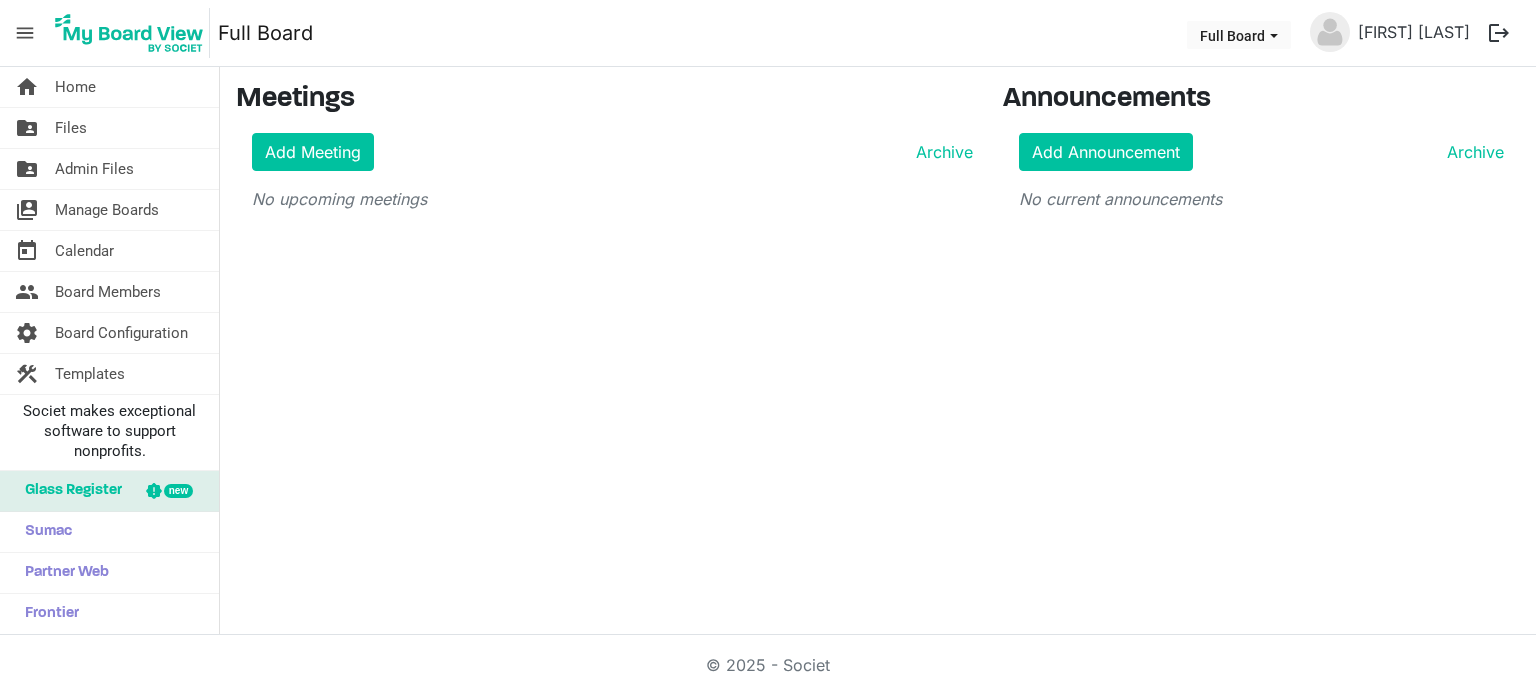 scroll, scrollTop: 0, scrollLeft: 0, axis: both 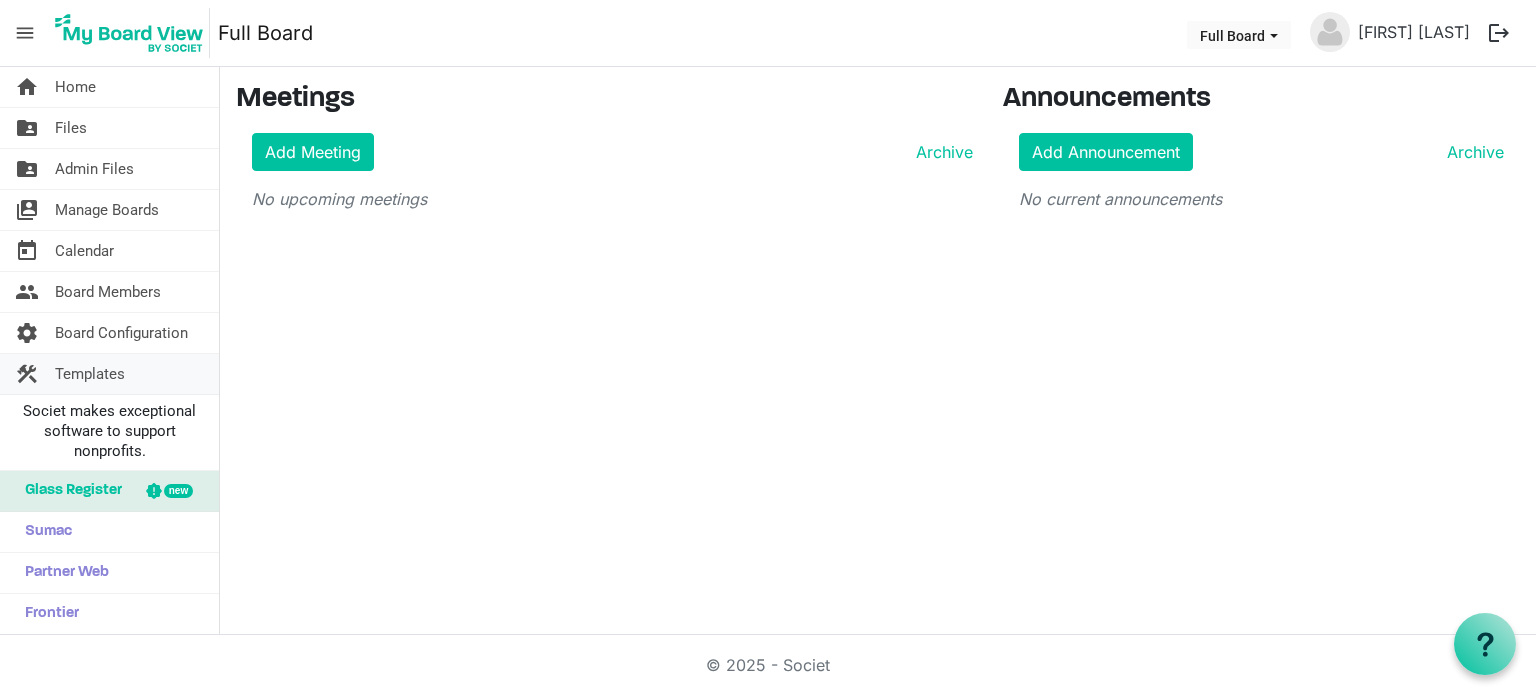 click on "Templates" at bounding box center [90, 374] 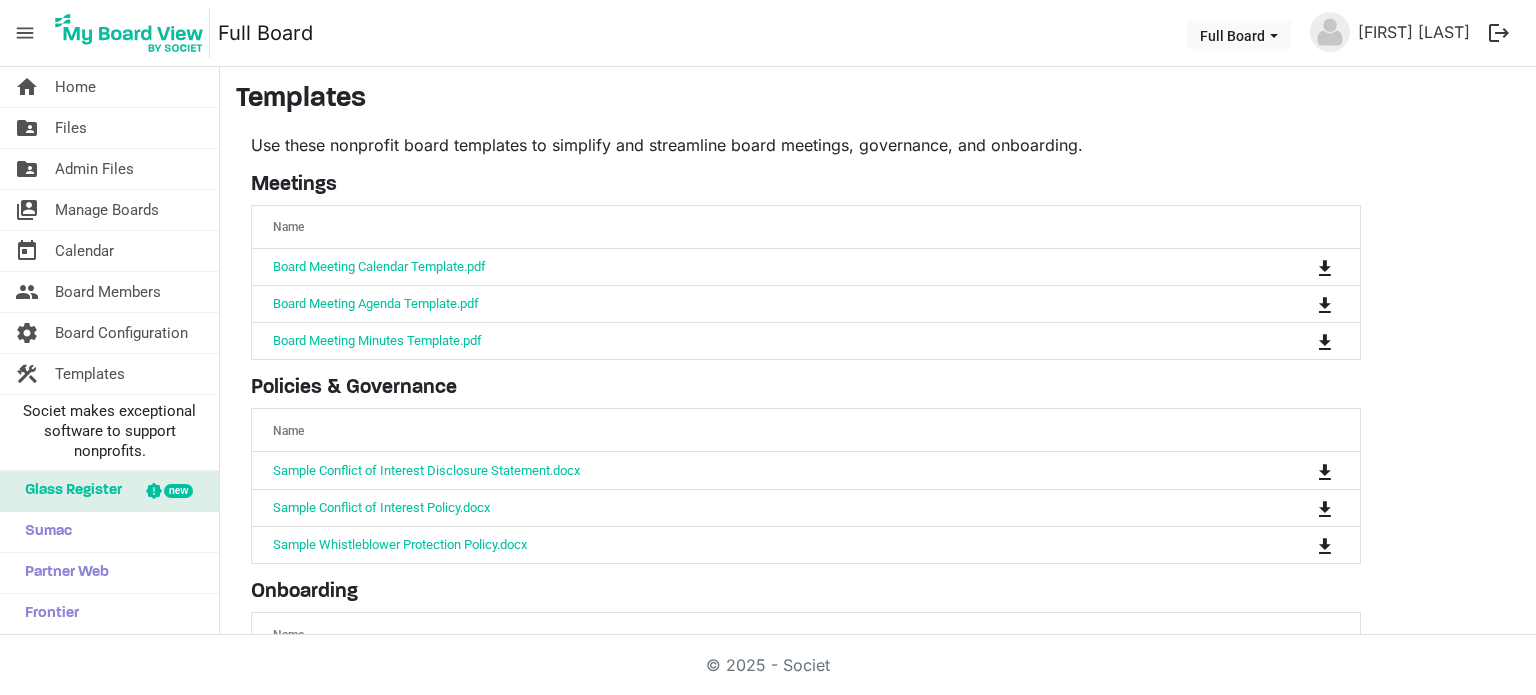 scroll, scrollTop: 0, scrollLeft: 0, axis: both 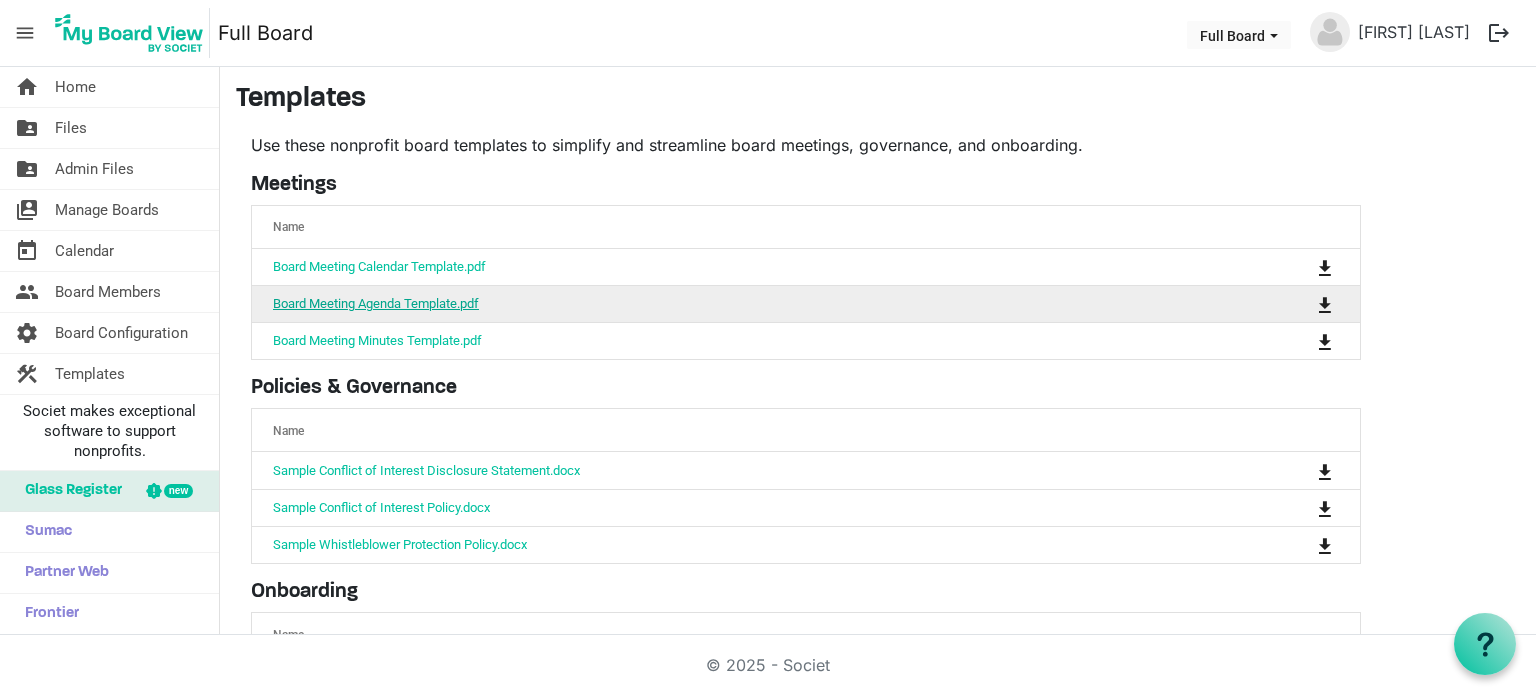 click on "Board Meeting Agenda Template.pdf" at bounding box center (376, 303) 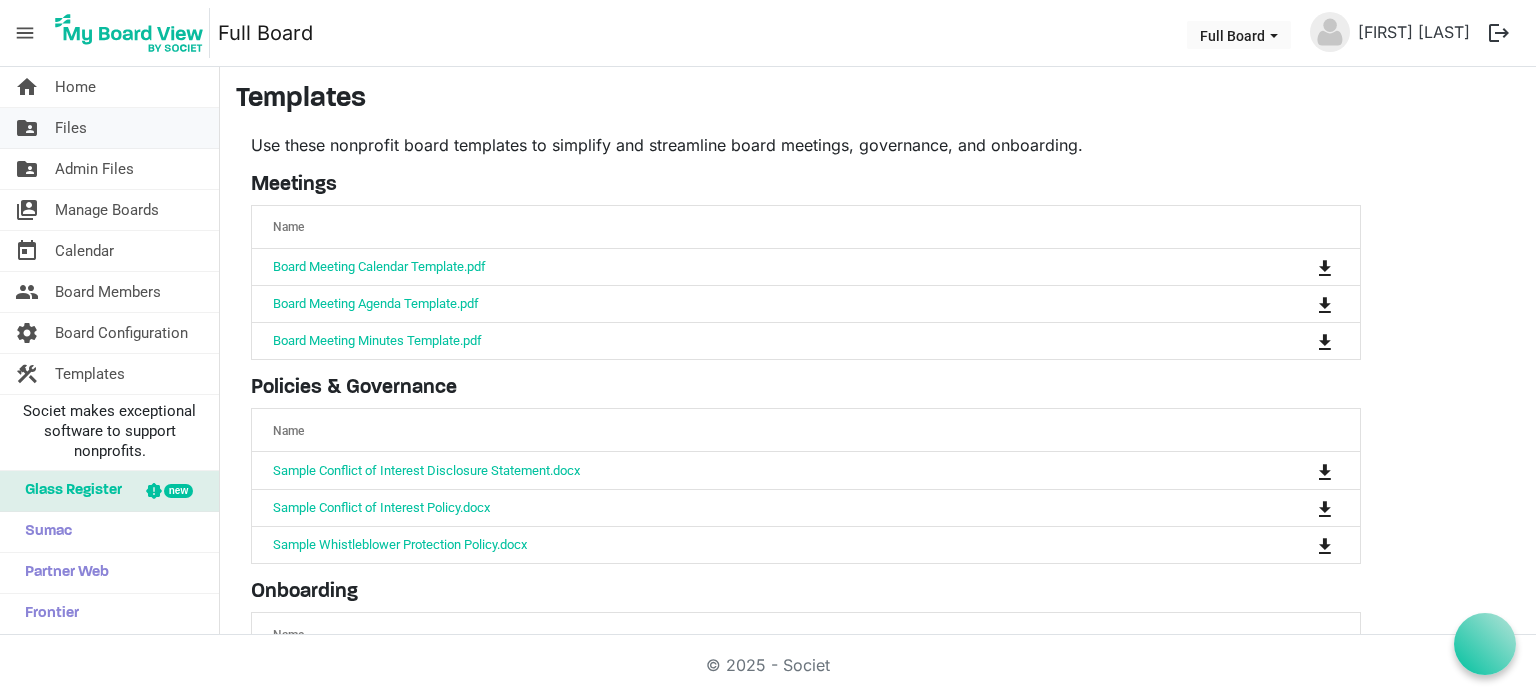 scroll, scrollTop: 0, scrollLeft: 0, axis: both 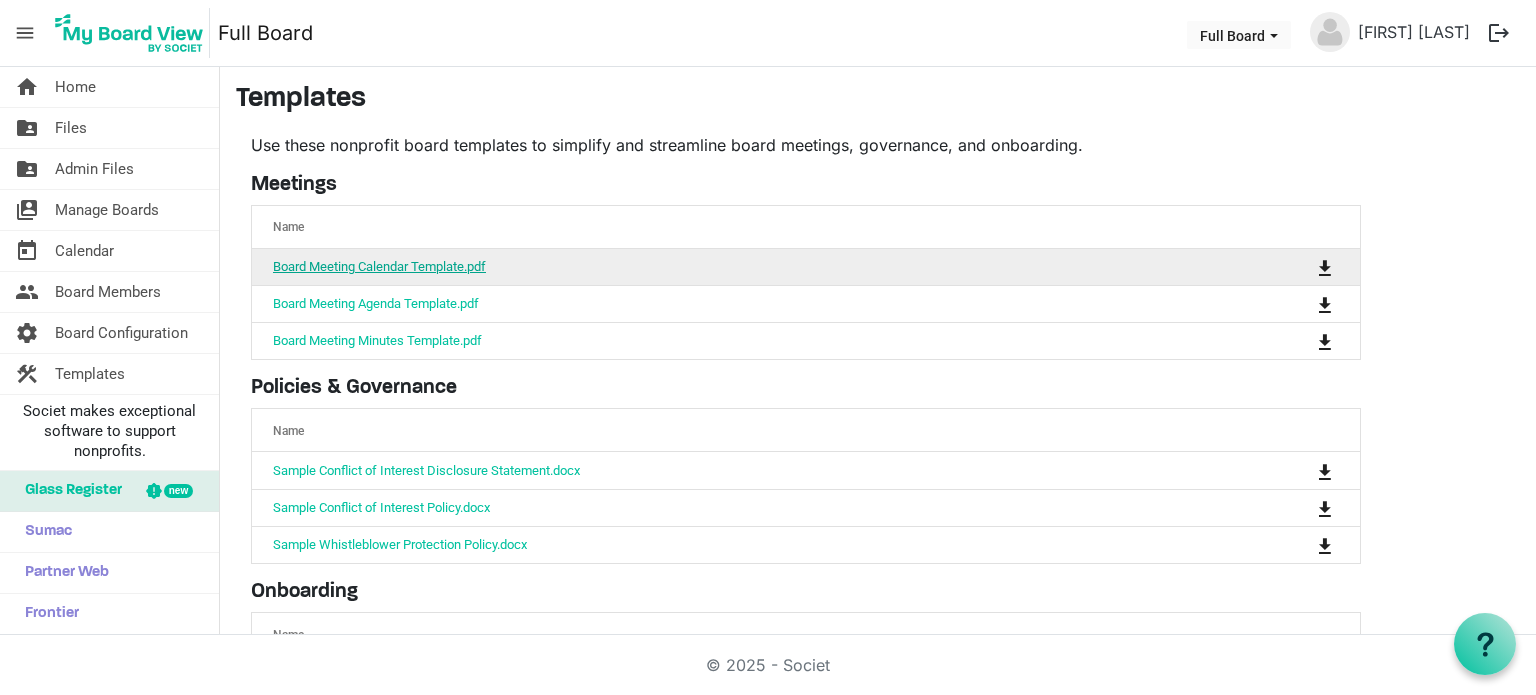 click on "Board Meeting Calendar Template.pdf" at bounding box center [379, 266] 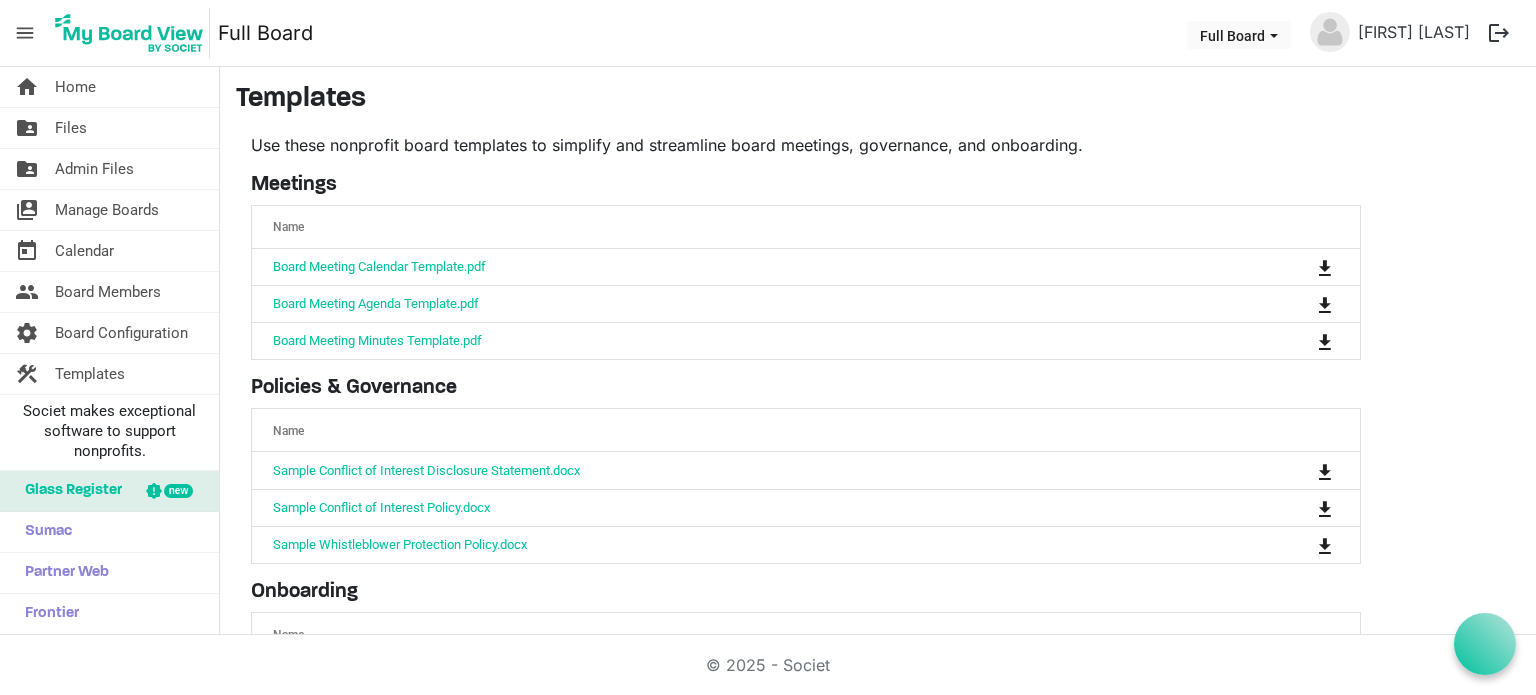 scroll, scrollTop: 0, scrollLeft: 0, axis: both 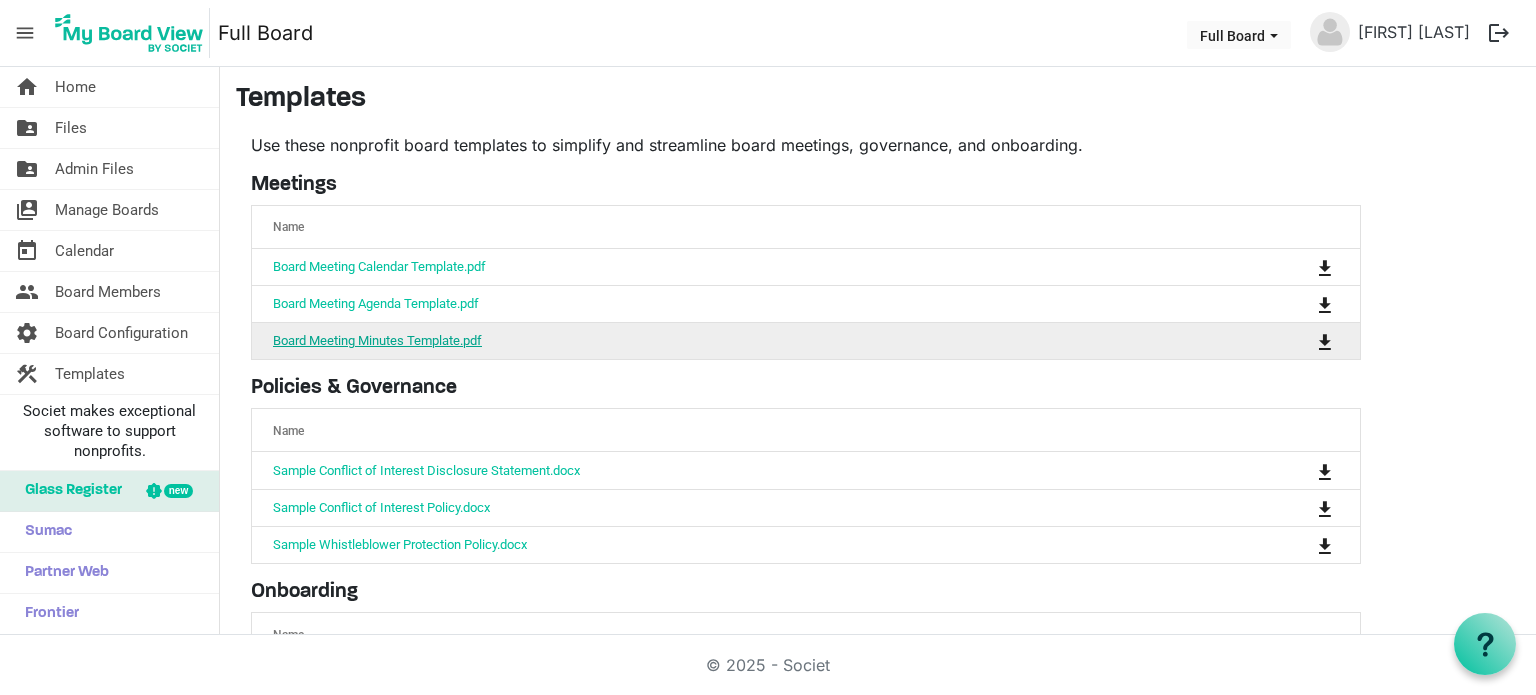 click on "Board Meeting Minutes Template.pdf" at bounding box center [377, 340] 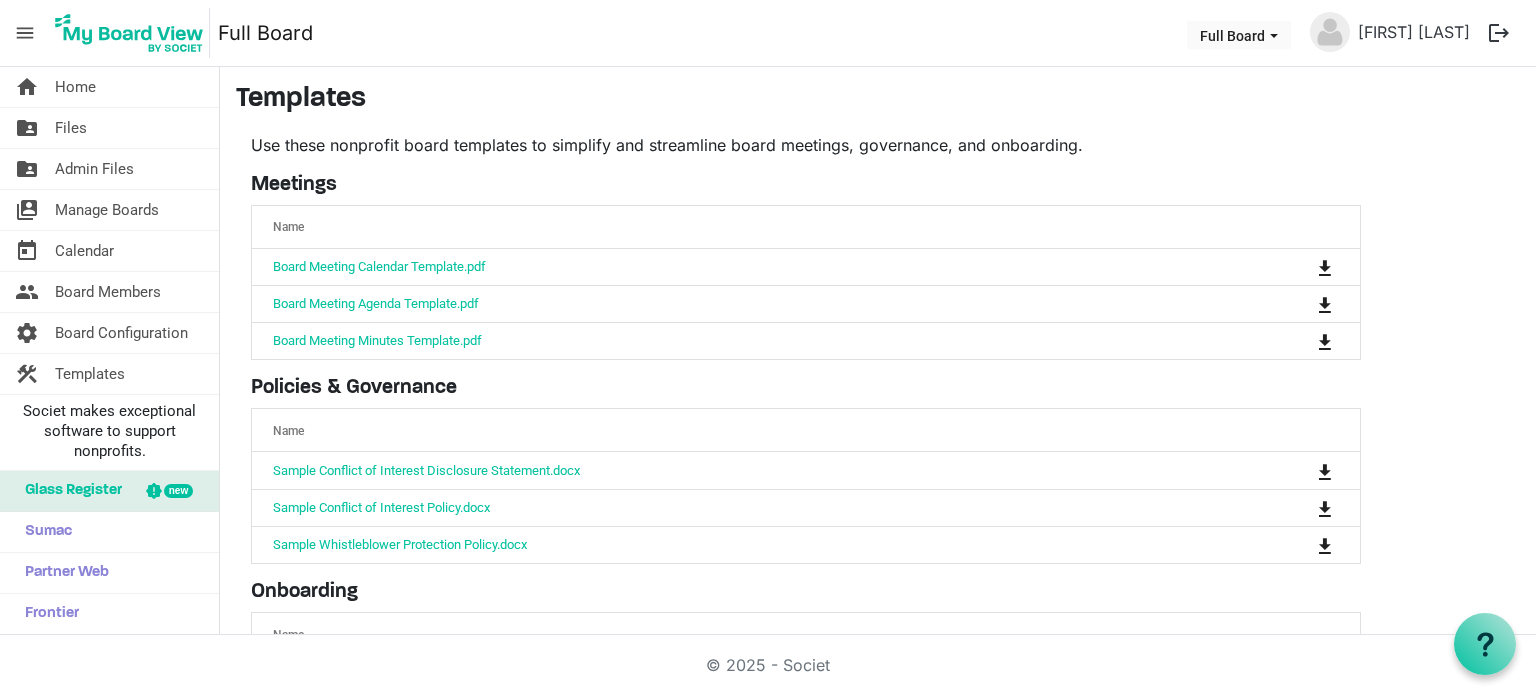 scroll, scrollTop: 0, scrollLeft: 0, axis: both 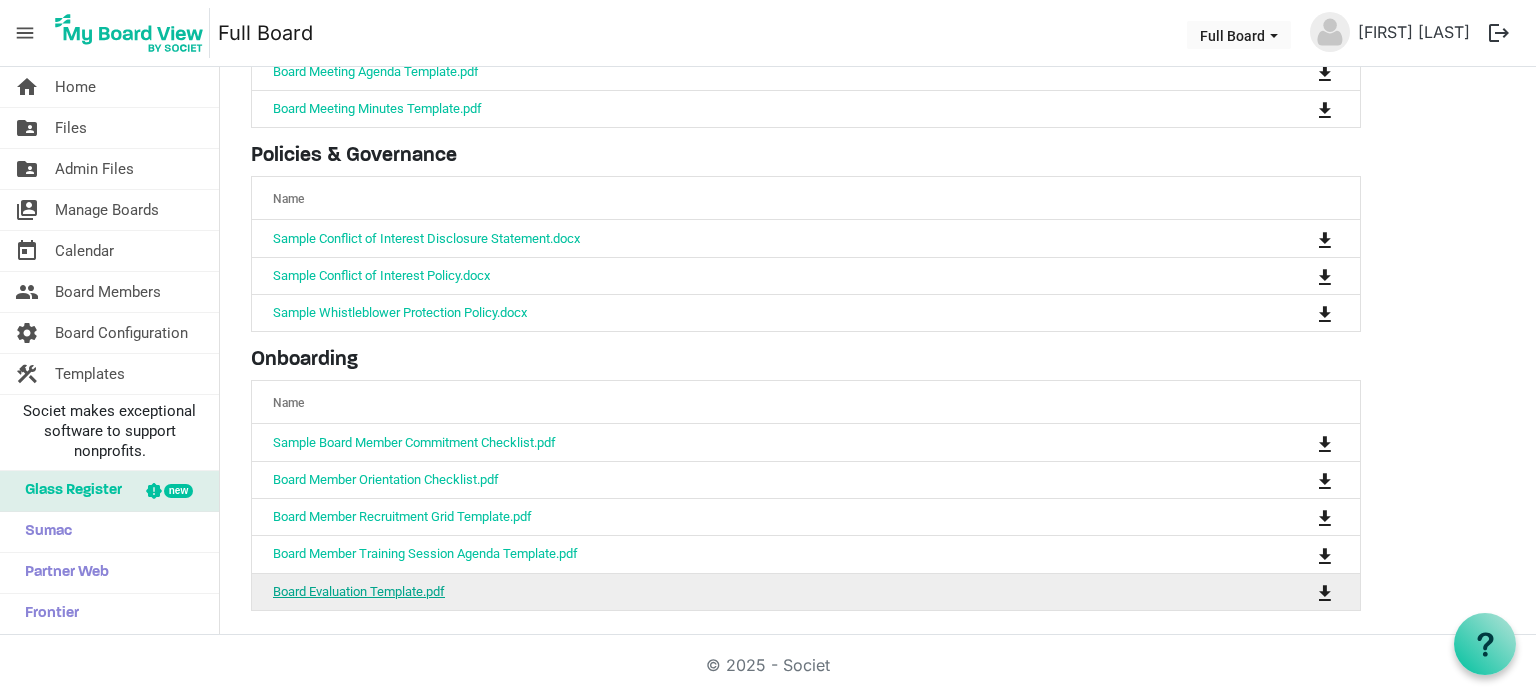 click on "Board Evaluation Template.pdf" at bounding box center (359, 591) 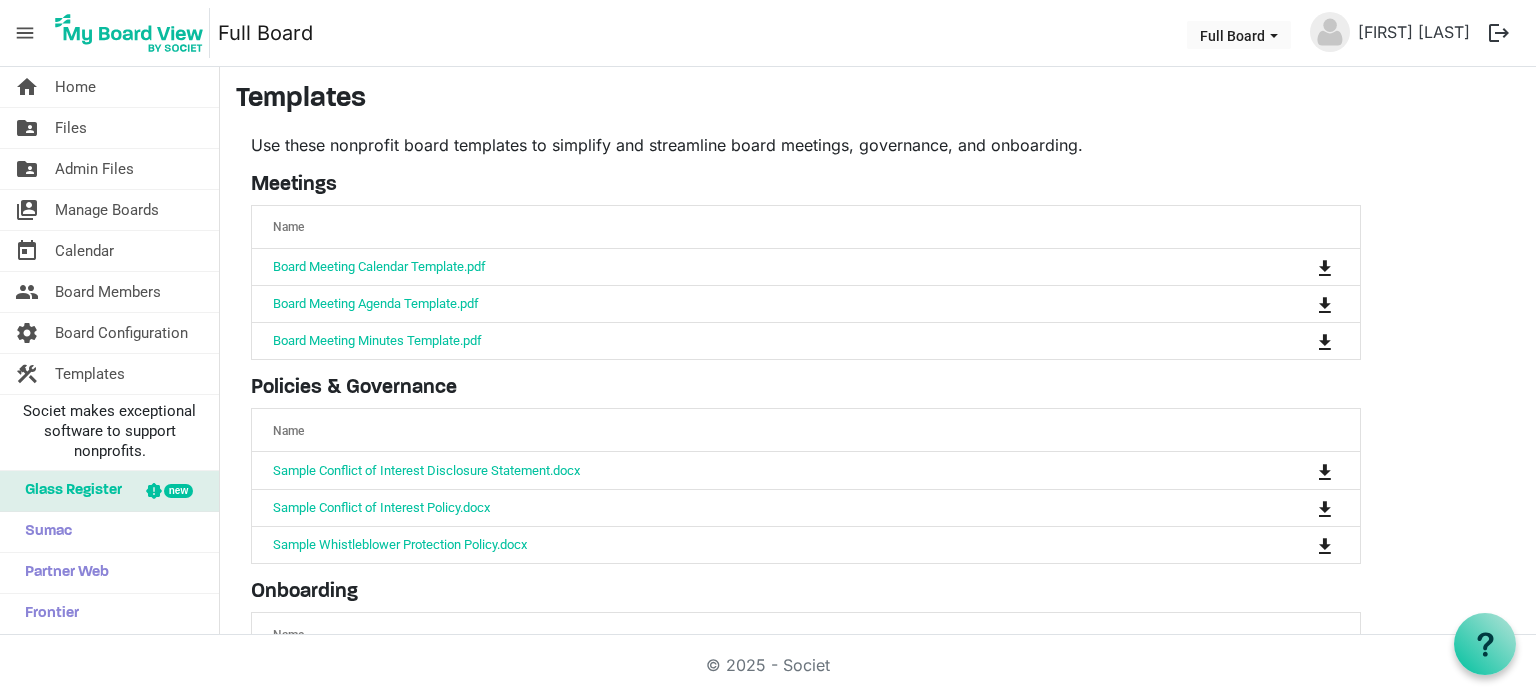 scroll, scrollTop: 0, scrollLeft: 0, axis: both 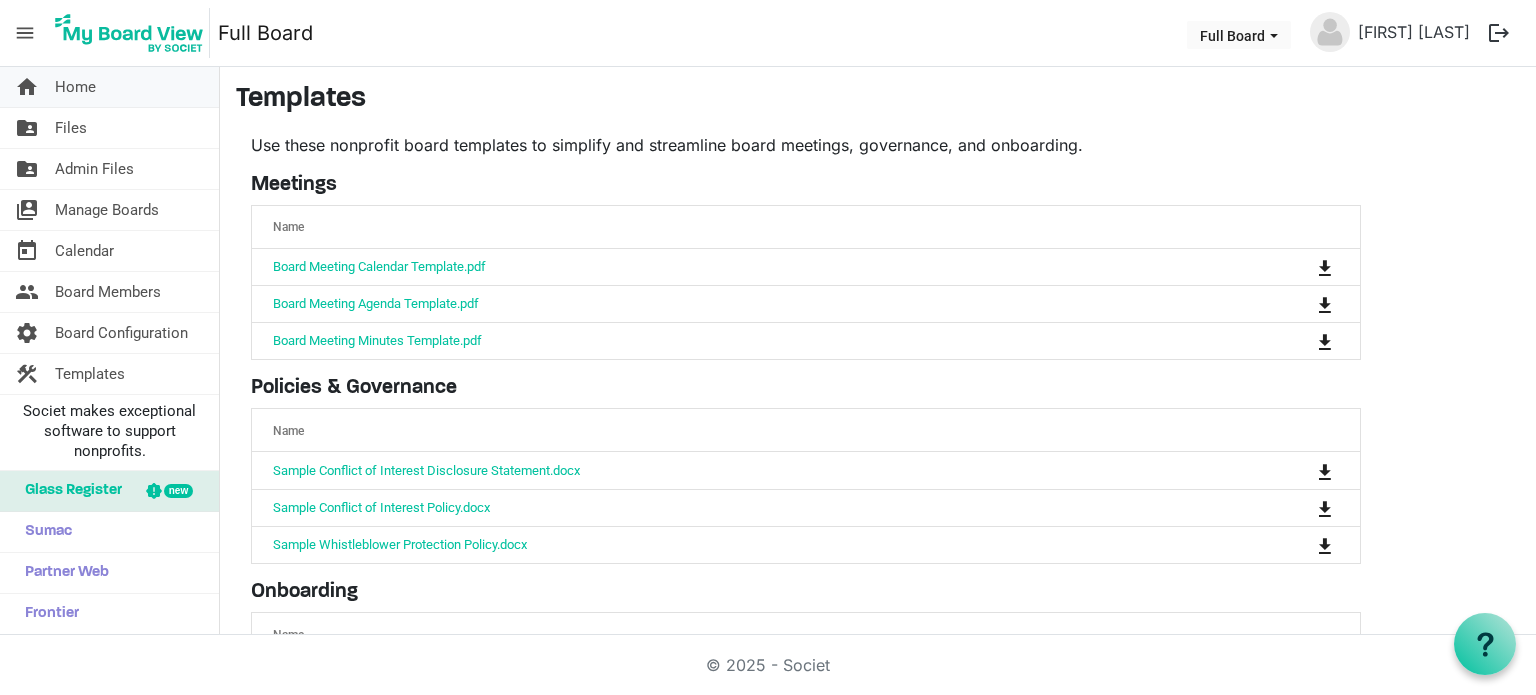 click on "Home" at bounding box center (75, 87) 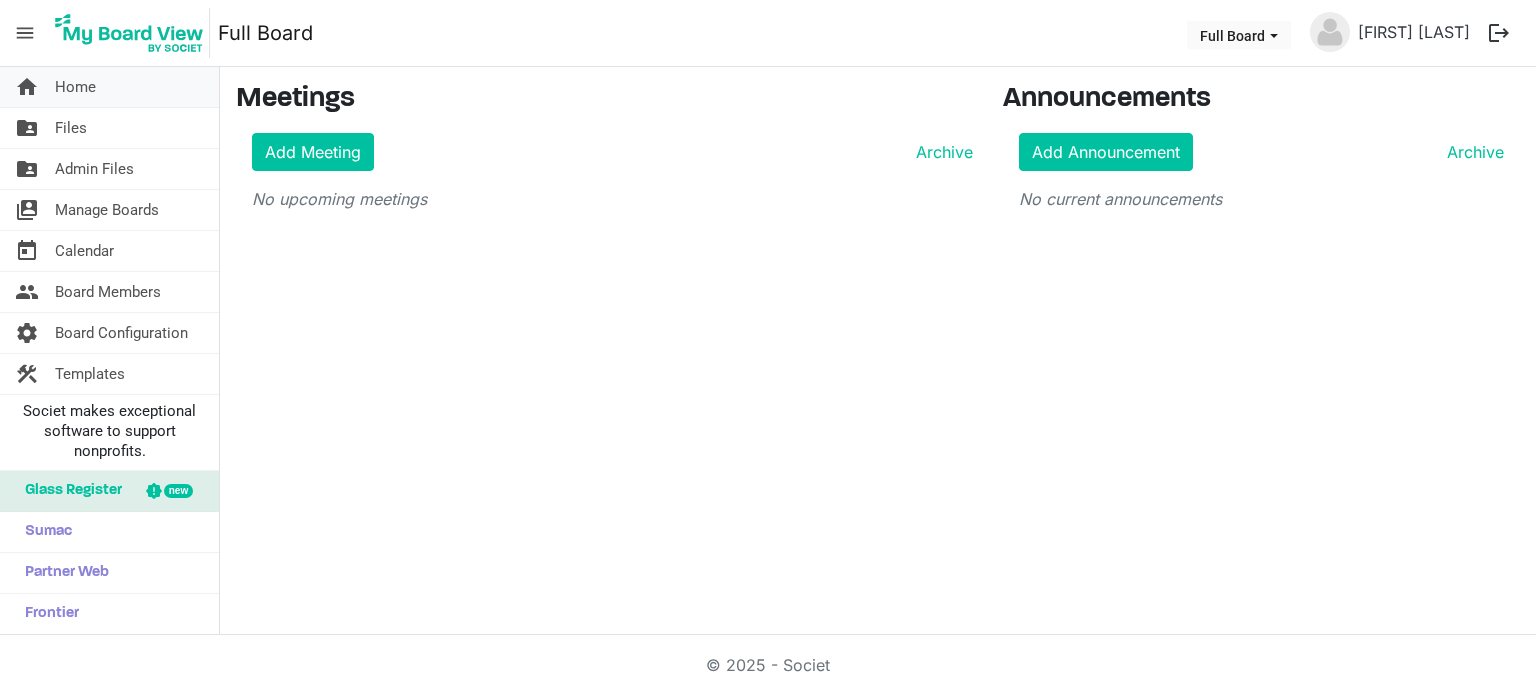 scroll, scrollTop: 0, scrollLeft: 0, axis: both 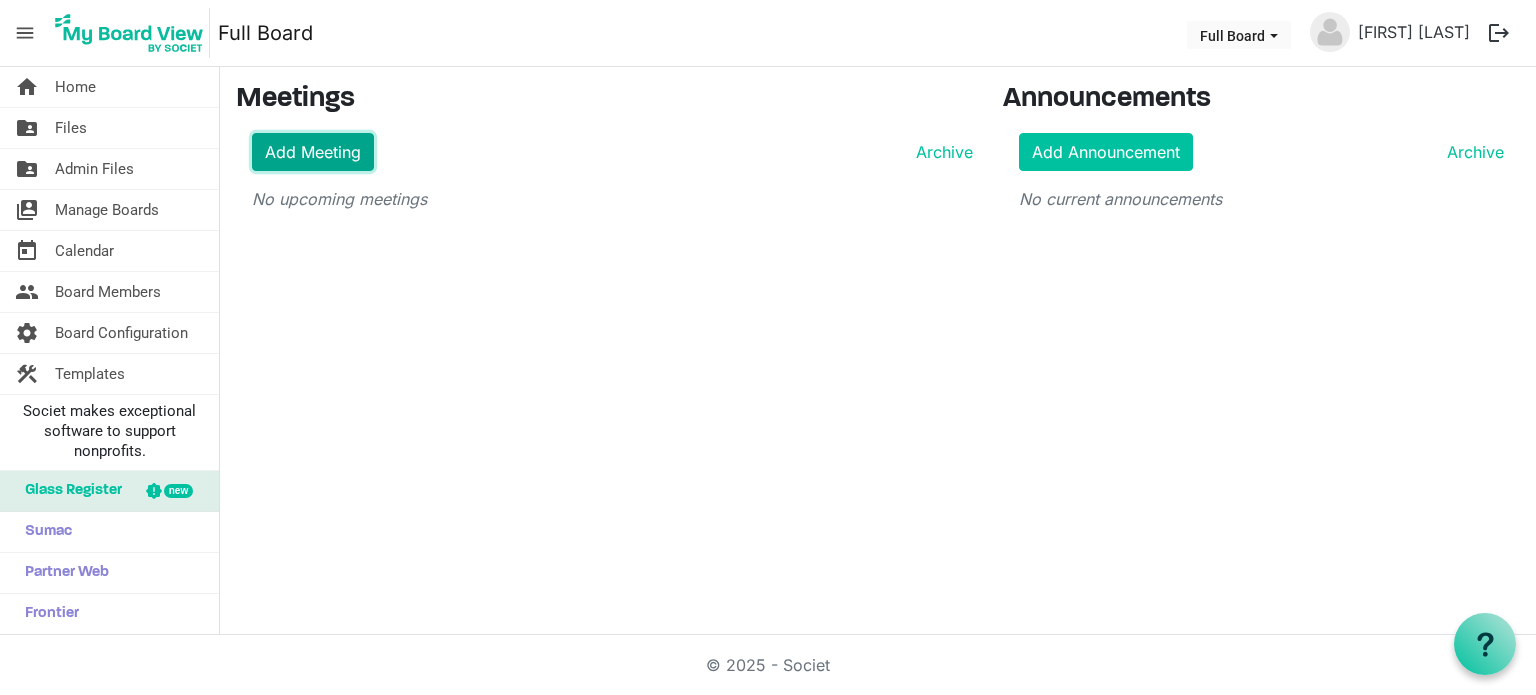 click on "Add Meeting" at bounding box center (313, 152) 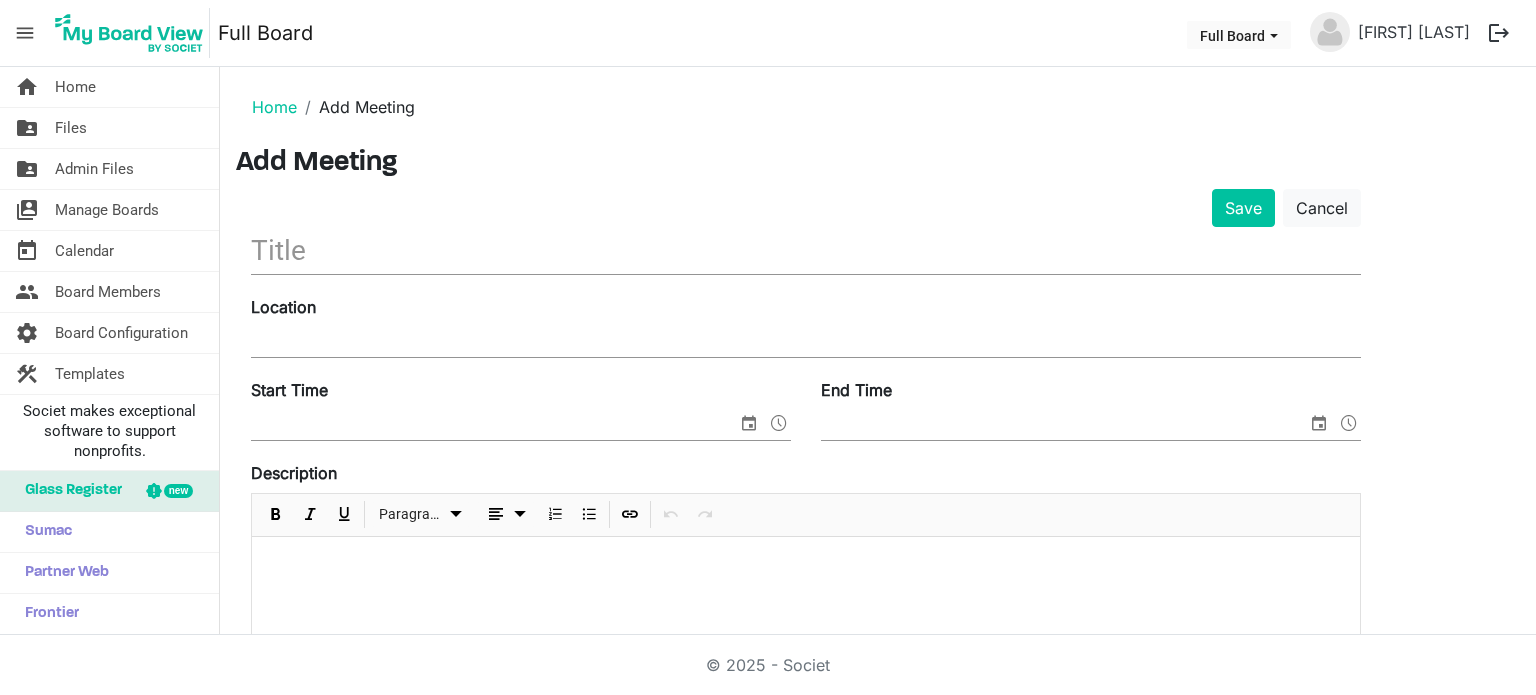 scroll, scrollTop: 0, scrollLeft: 0, axis: both 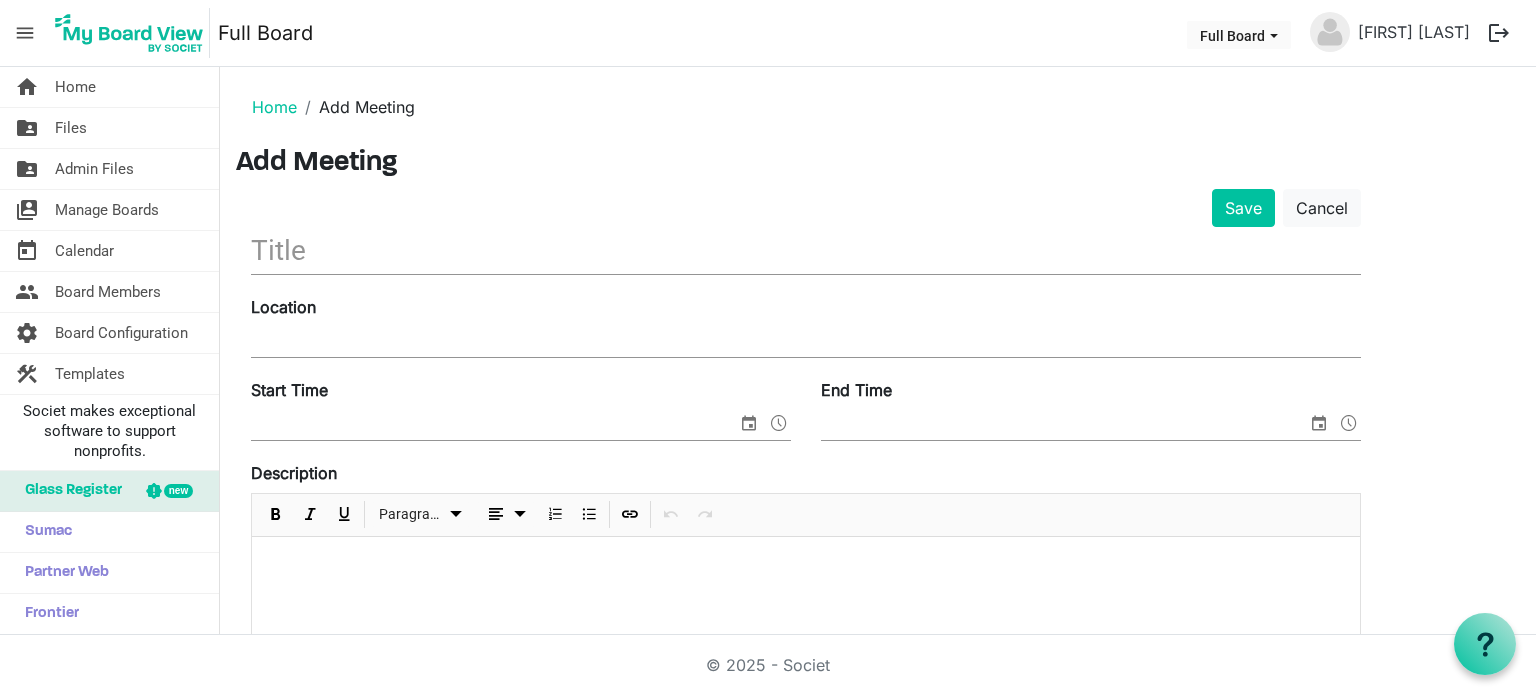 click at bounding box center (806, 250) 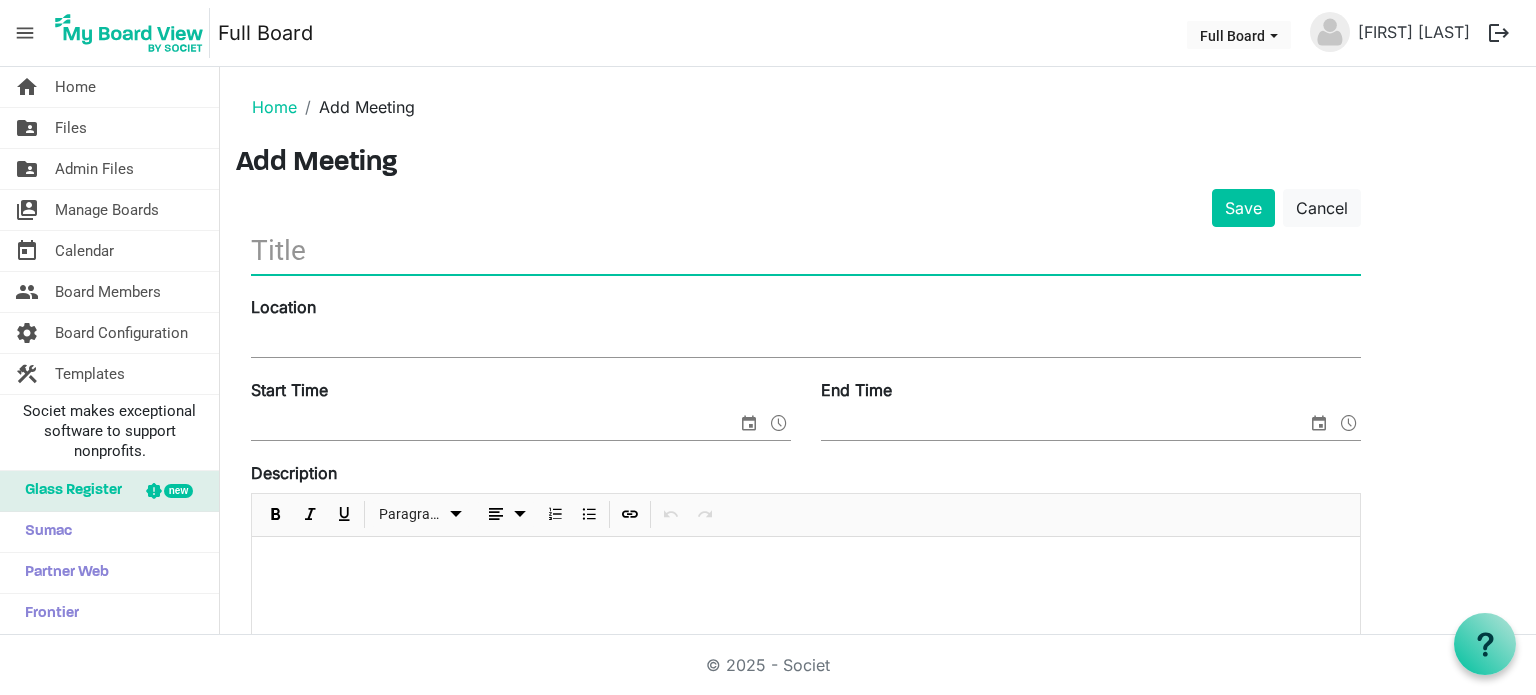 type on "A" 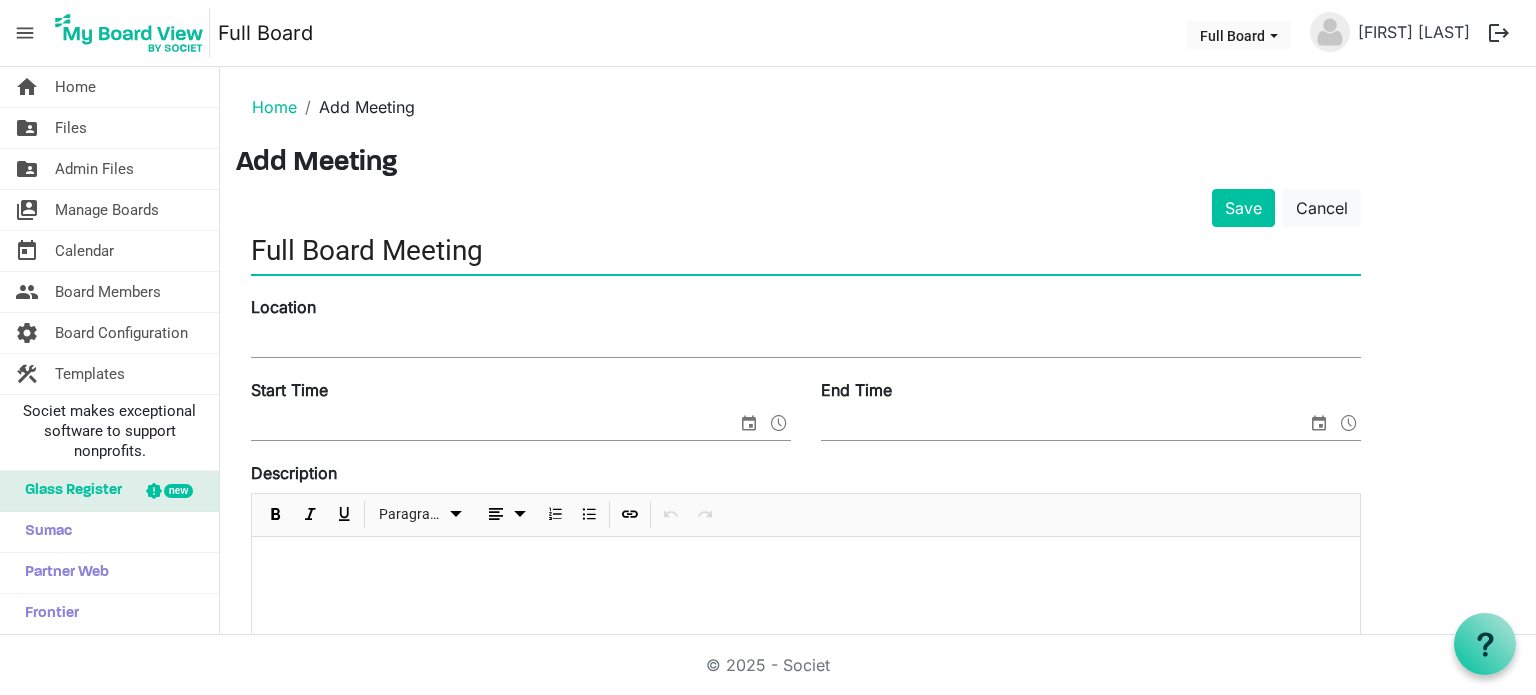 type on "Full Board Meeting" 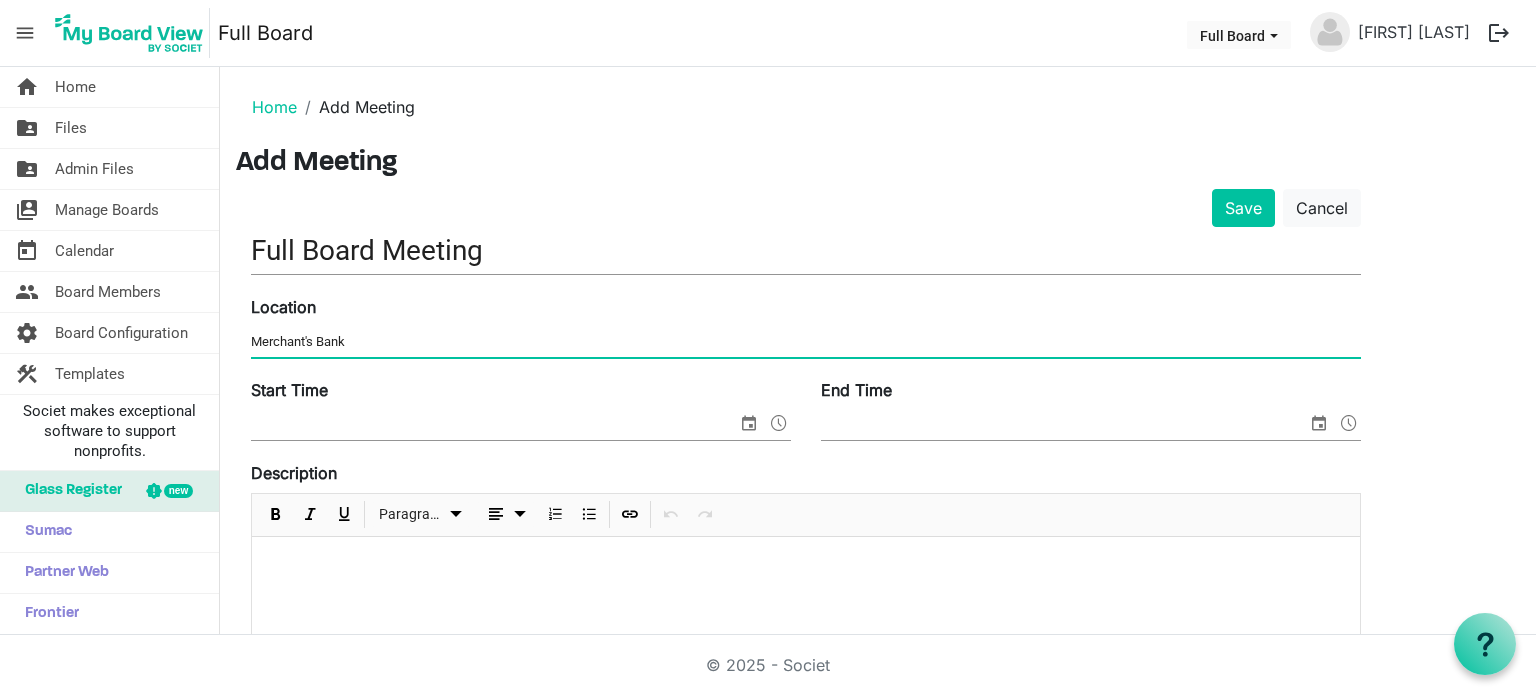 type on "Merchant's Bank" 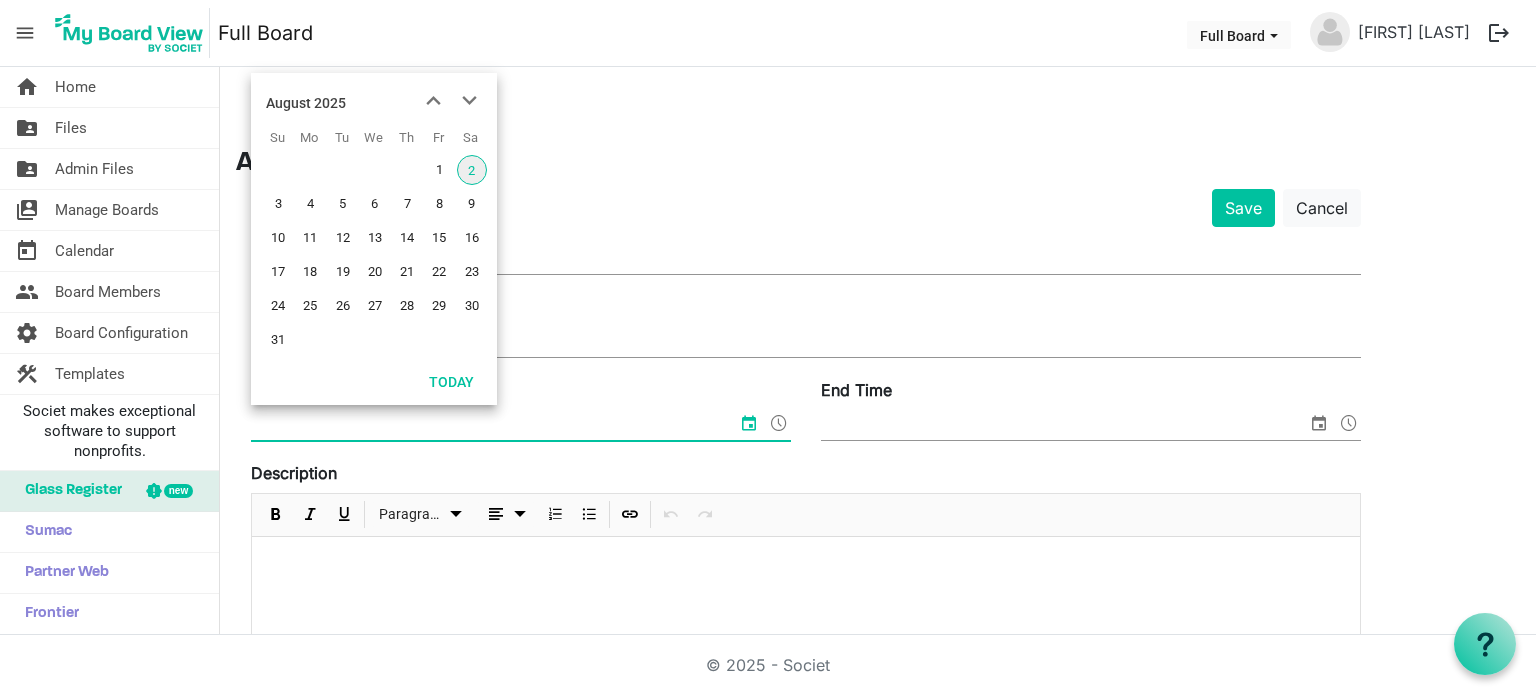 click on "Start Time" at bounding box center (494, 425) 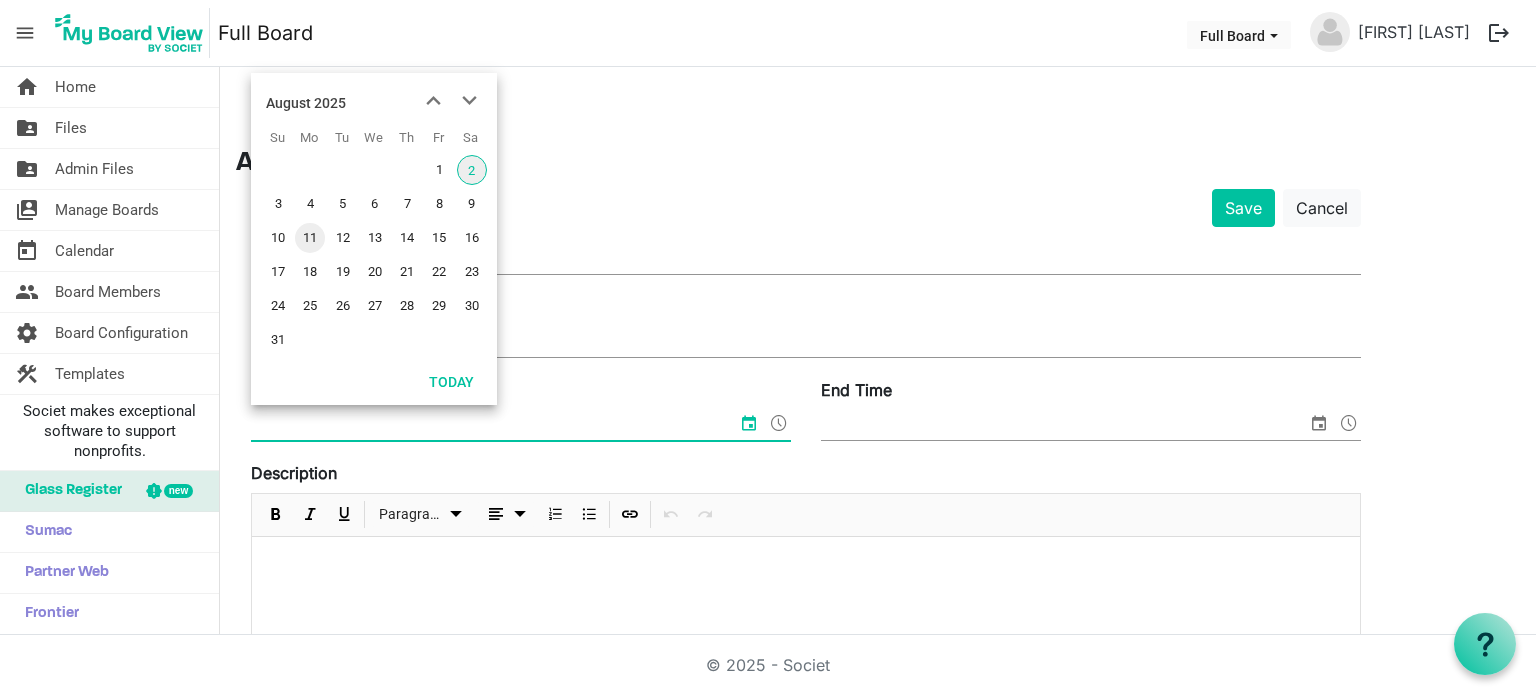 click on "11" at bounding box center (310, 238) 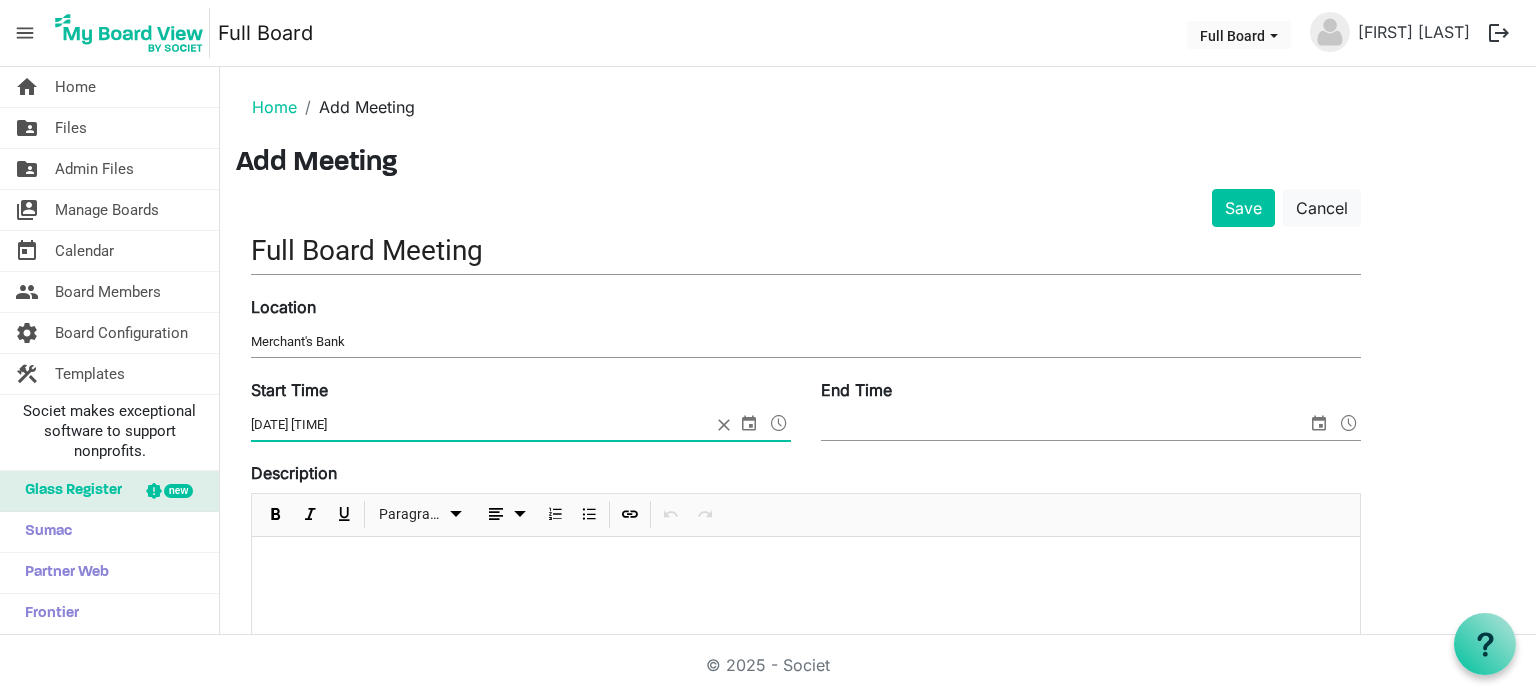 click on "End Time" at bounding box center [1064, 425] 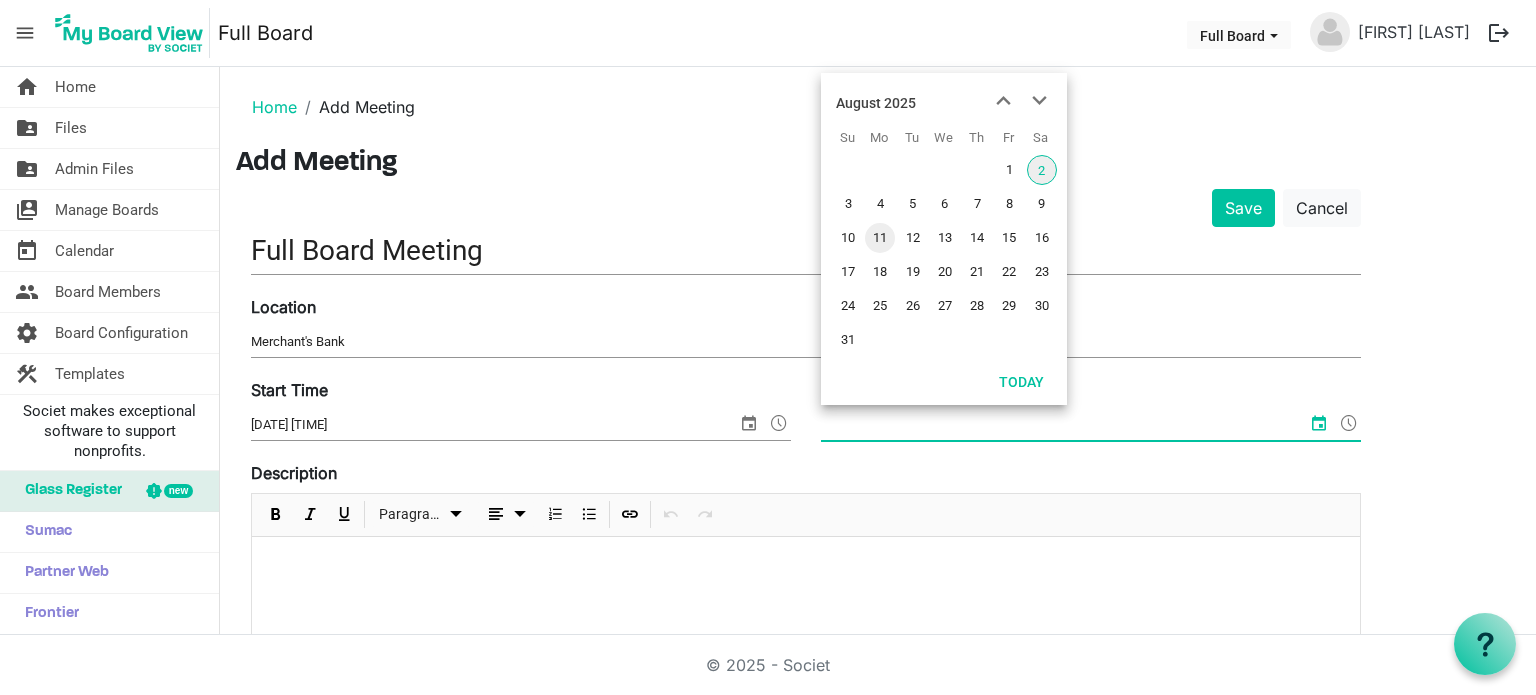 click on "11" at bounding box center [880, 238] 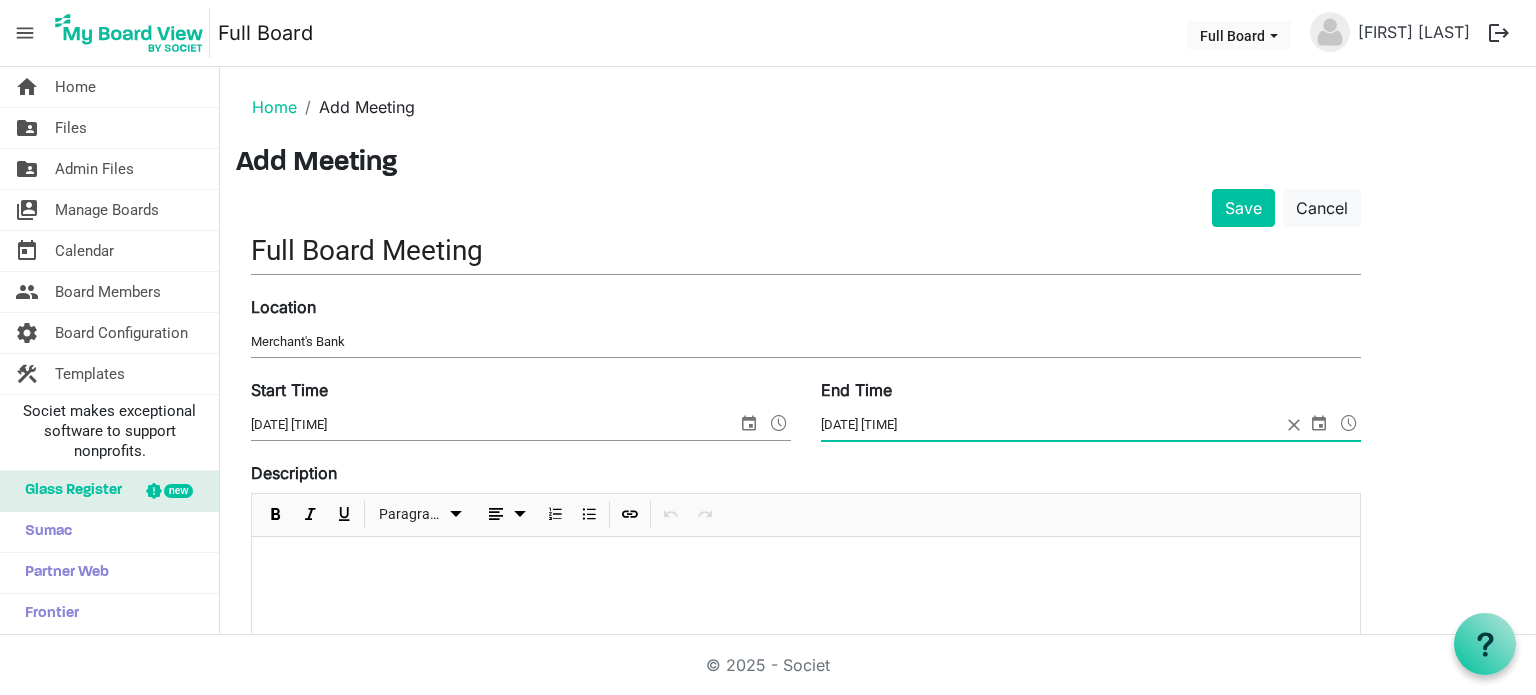 click at bounding box center [779, 423] 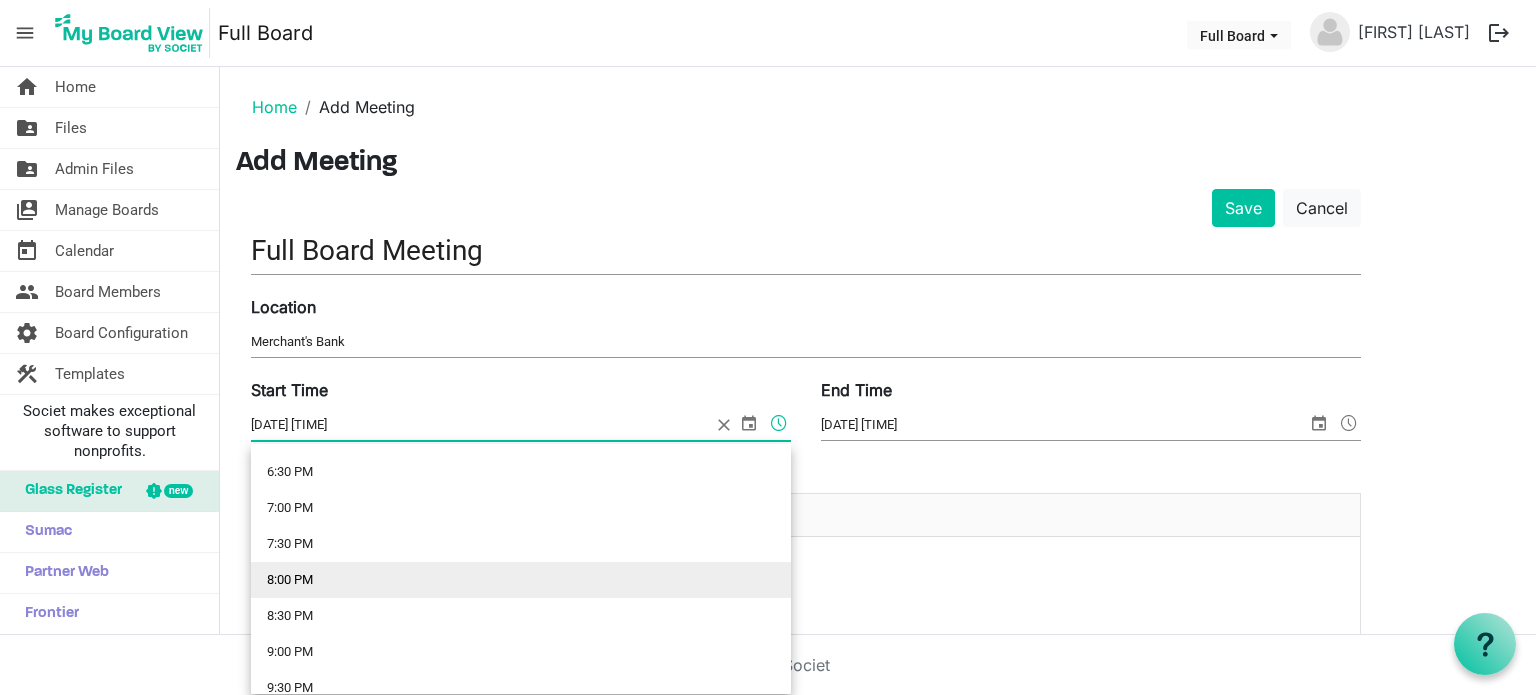 scroll, scrollTop: 1300, scrollLeft: 0, axis: vertical 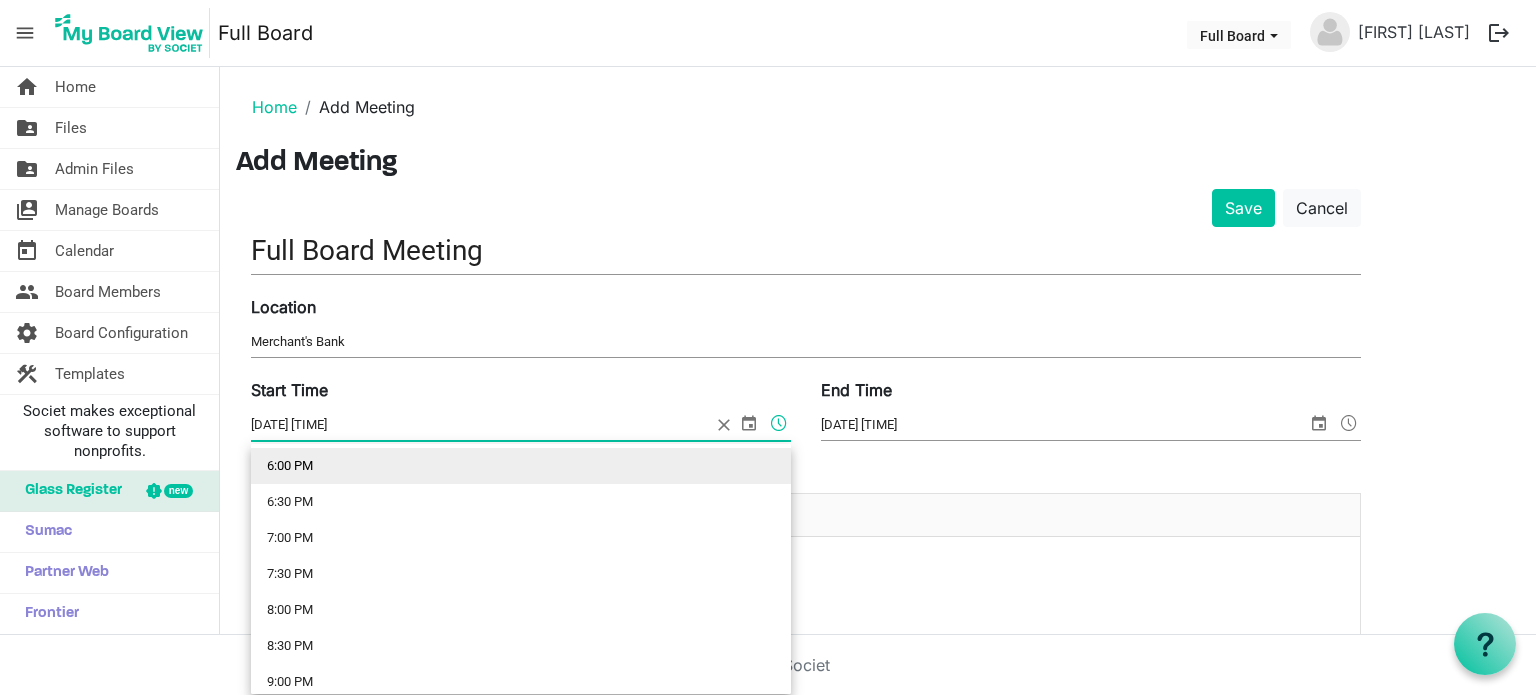 click on "6:00 PM" at bounding box center [521, 466] 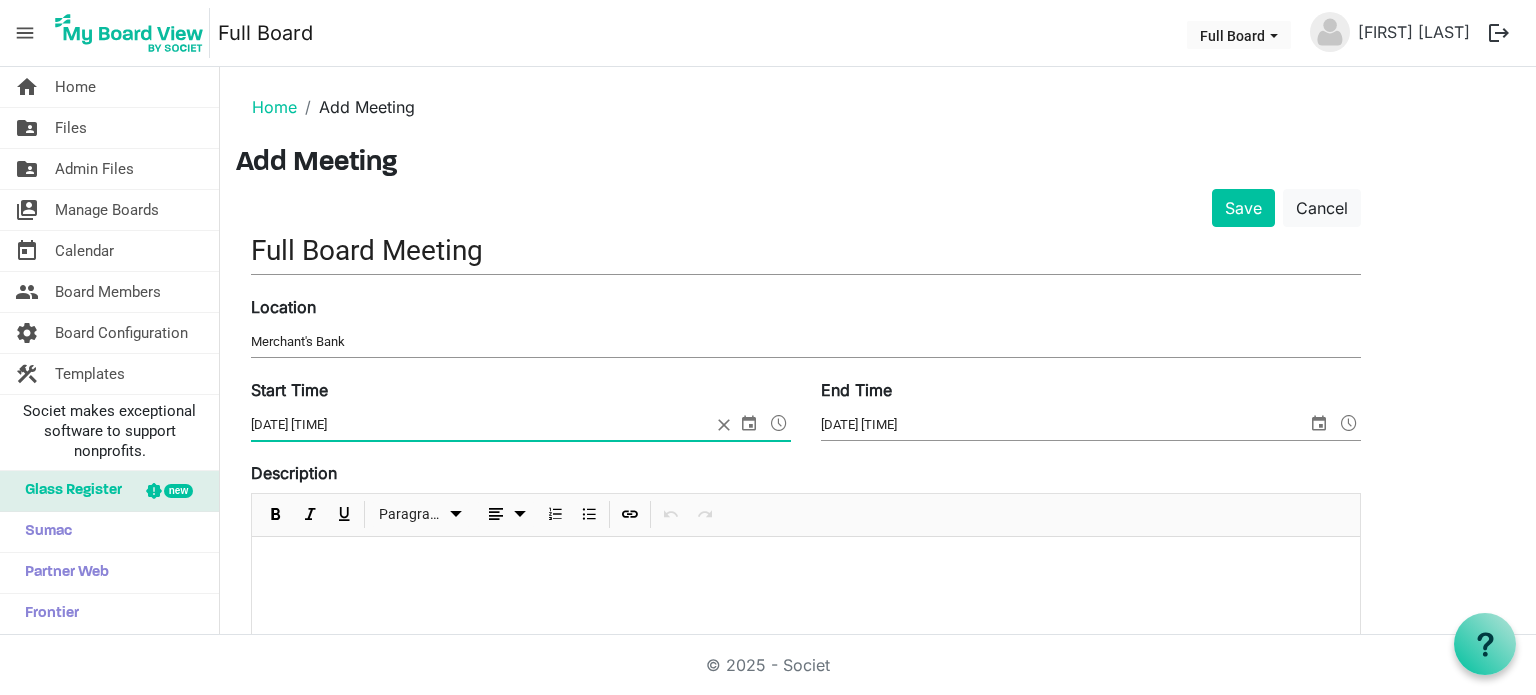click at bounding box center (1349, 423) 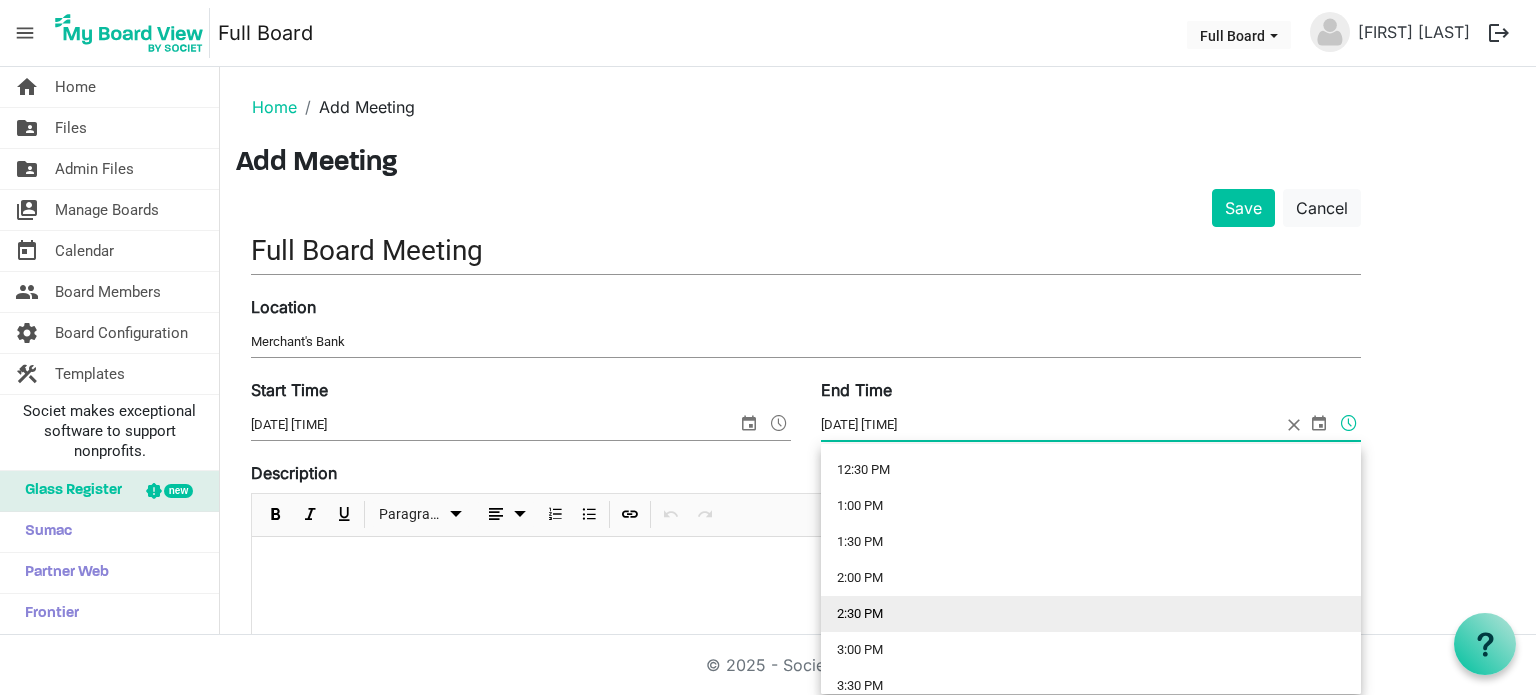 scroll, scrollTop: 1300, scrollLeft: 0, axis: vertical 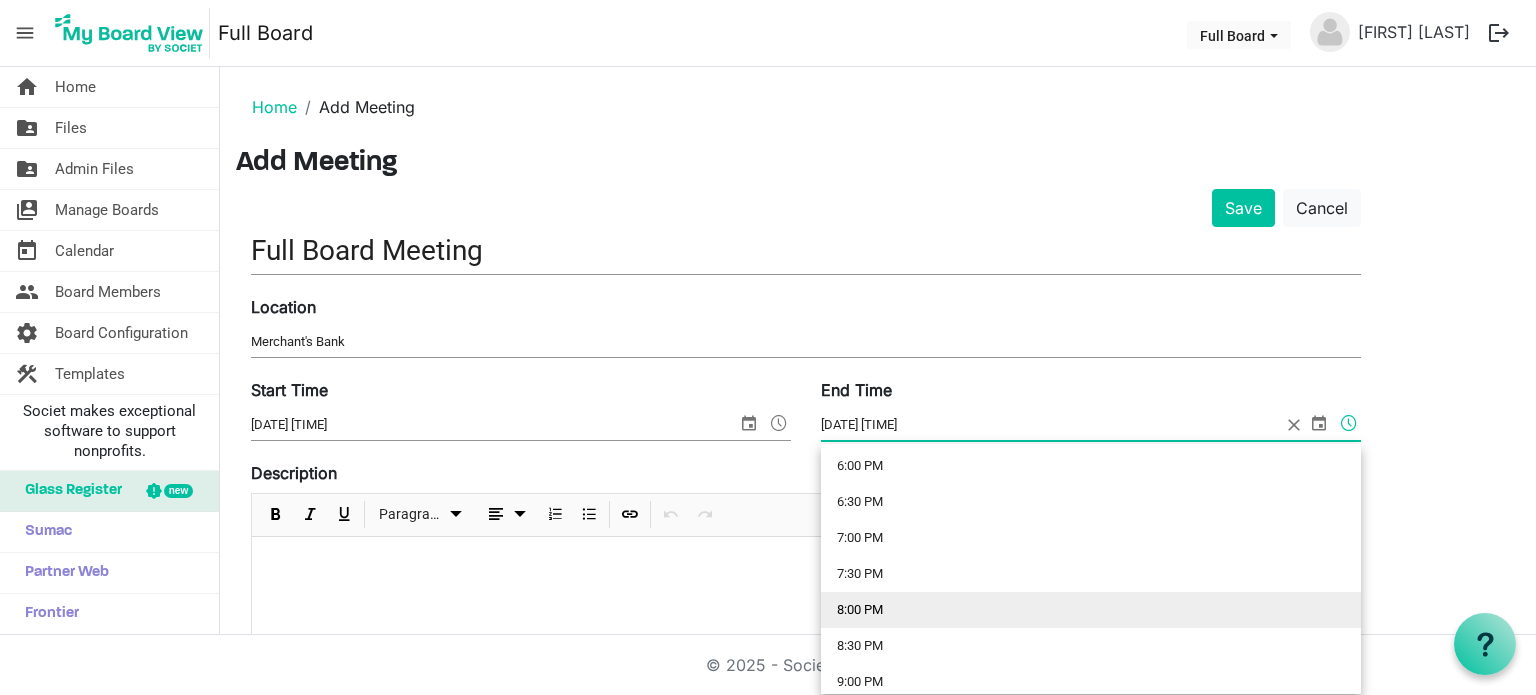 click on "8:00 PM" at bounding box center (1091, 610) 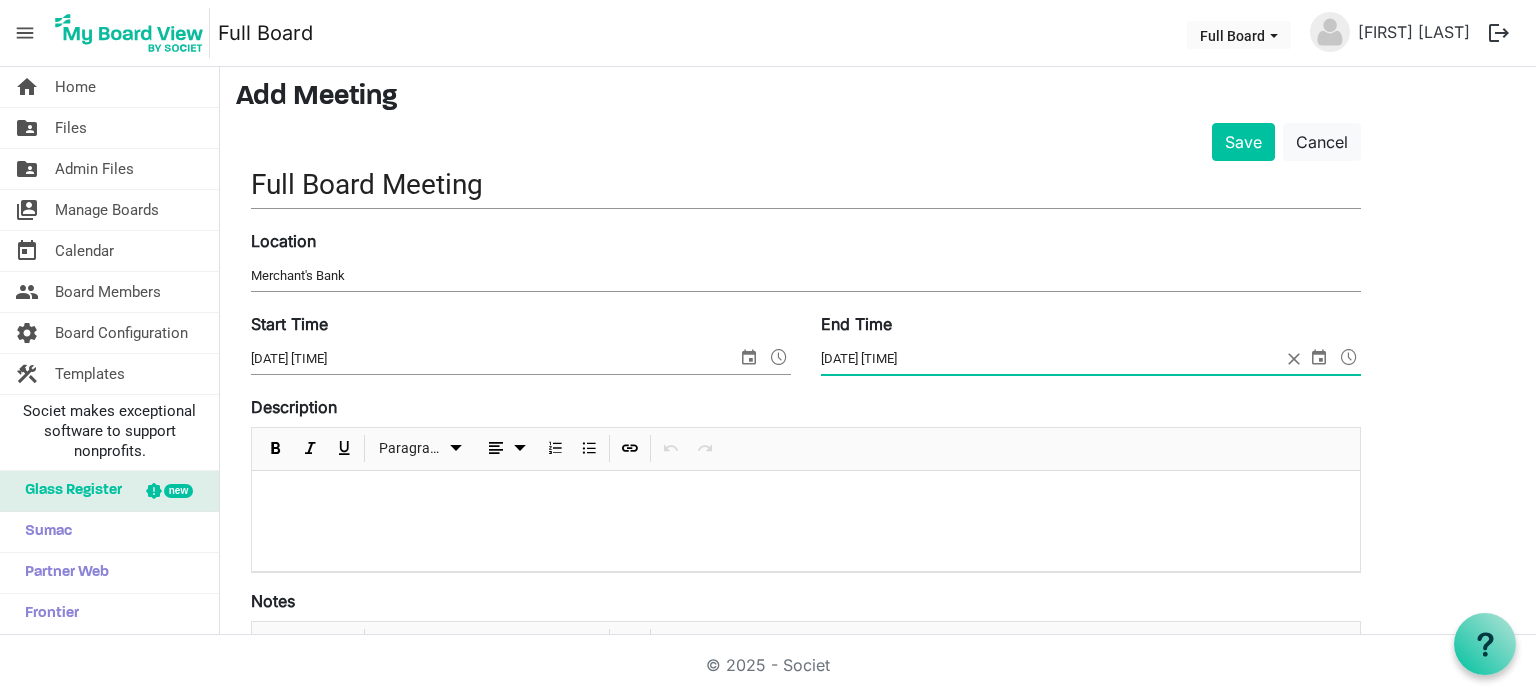 scroll, scrollTop: 100, scrollLeft: 0, axis: vertical 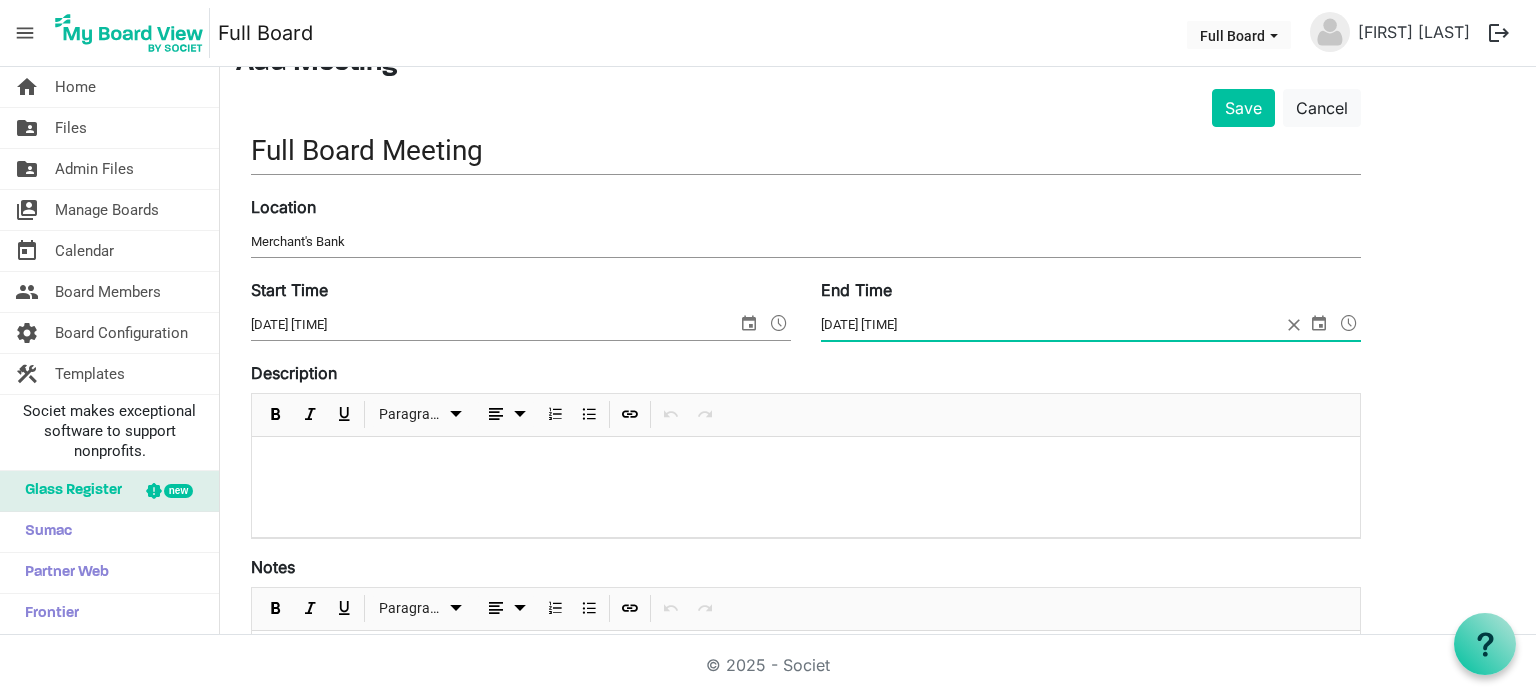 click at bounding box center (806, 487) 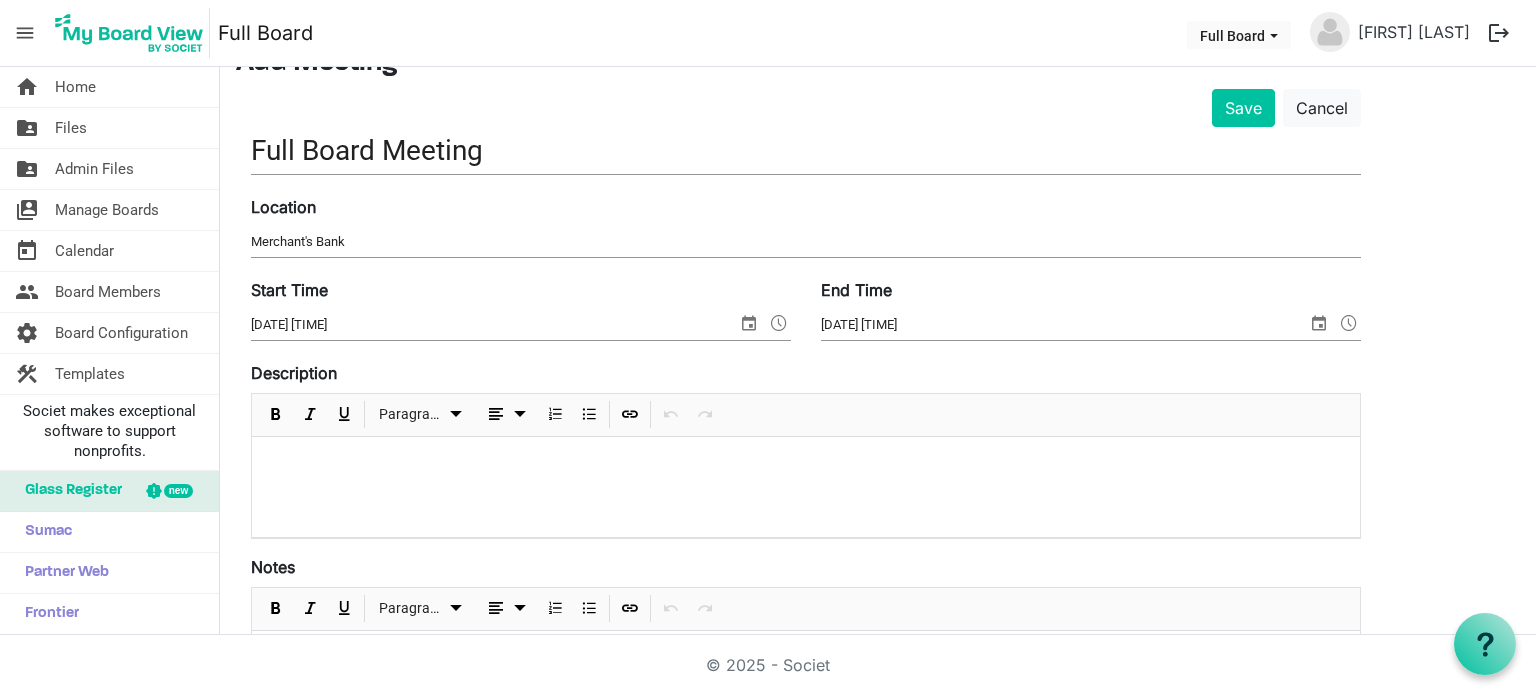 type 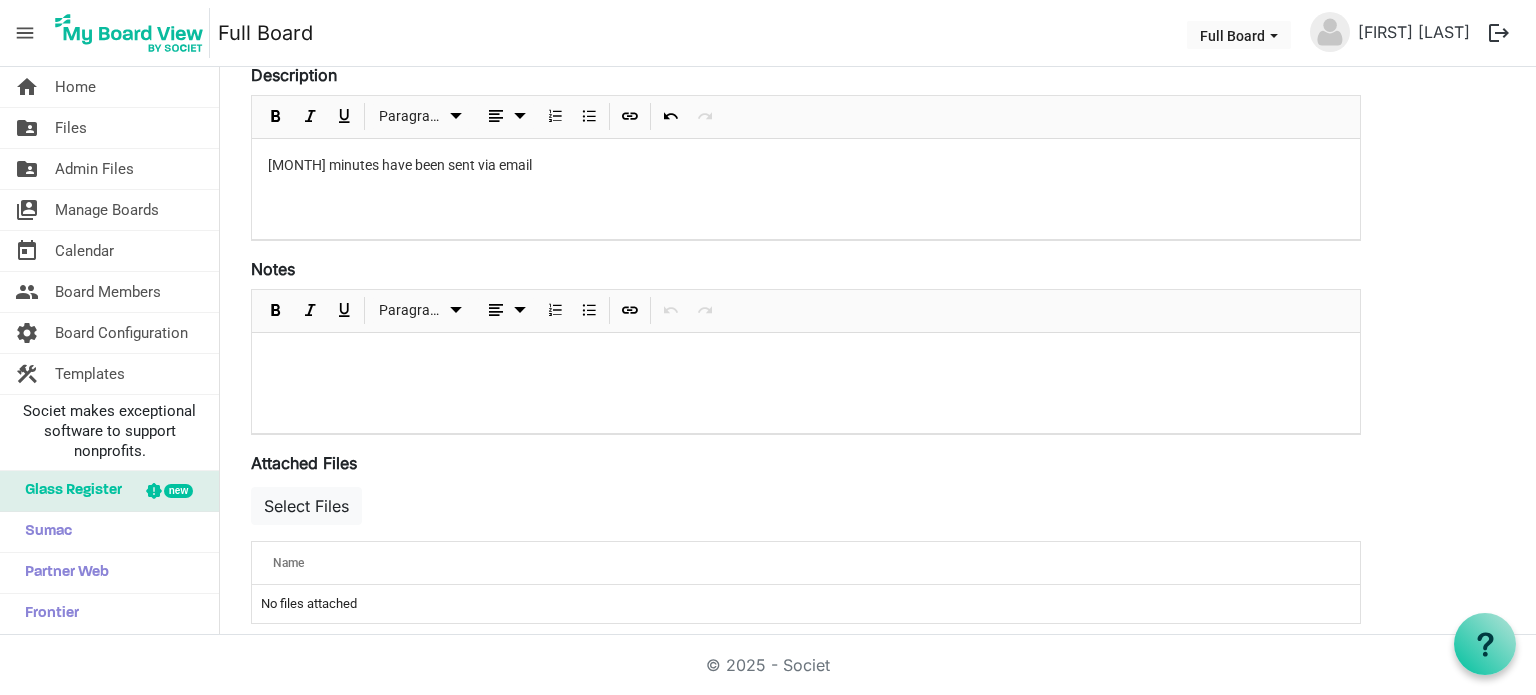 scroll, scrollTop: 400, scrollLeft: 0, axis: vertical 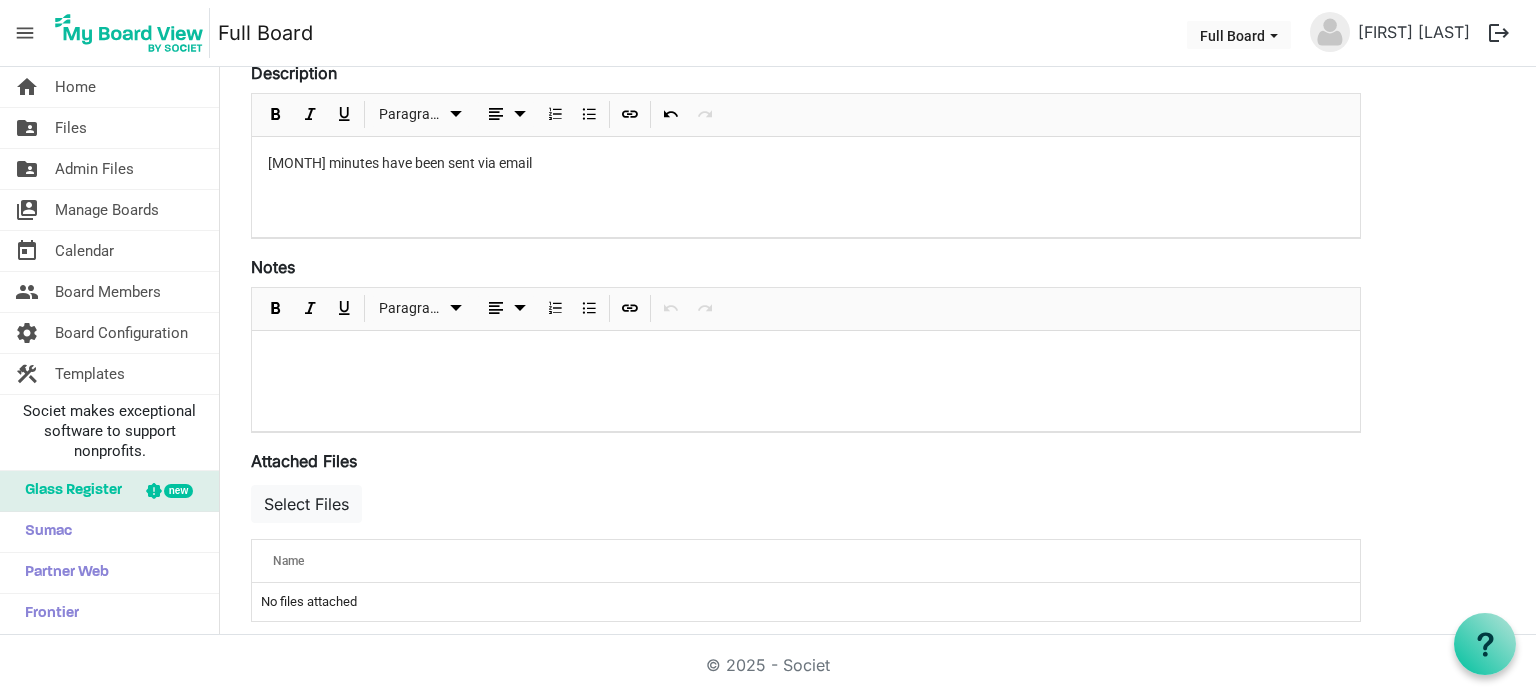 click at bounding box center [806, 381] 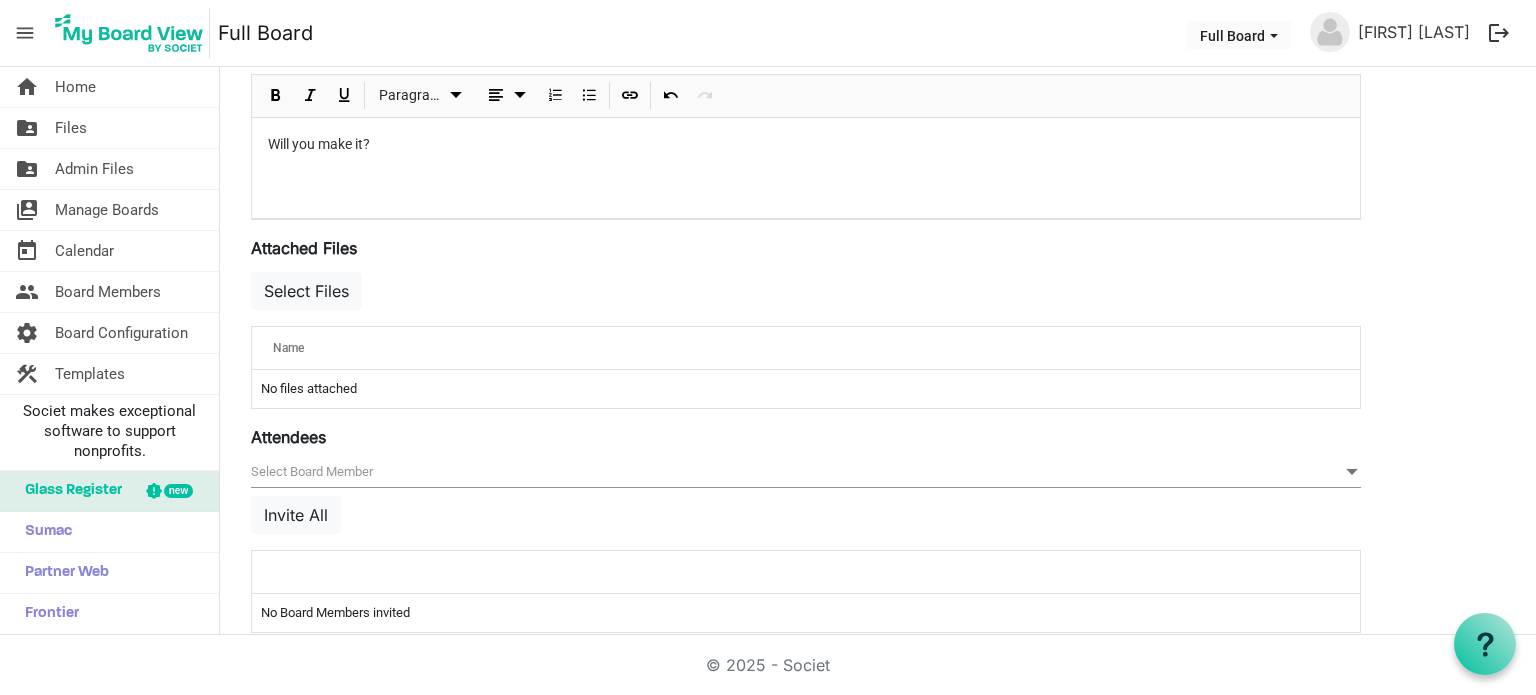 scroll, scrollTop: 638, scrollLeft: 0, axis: vertical 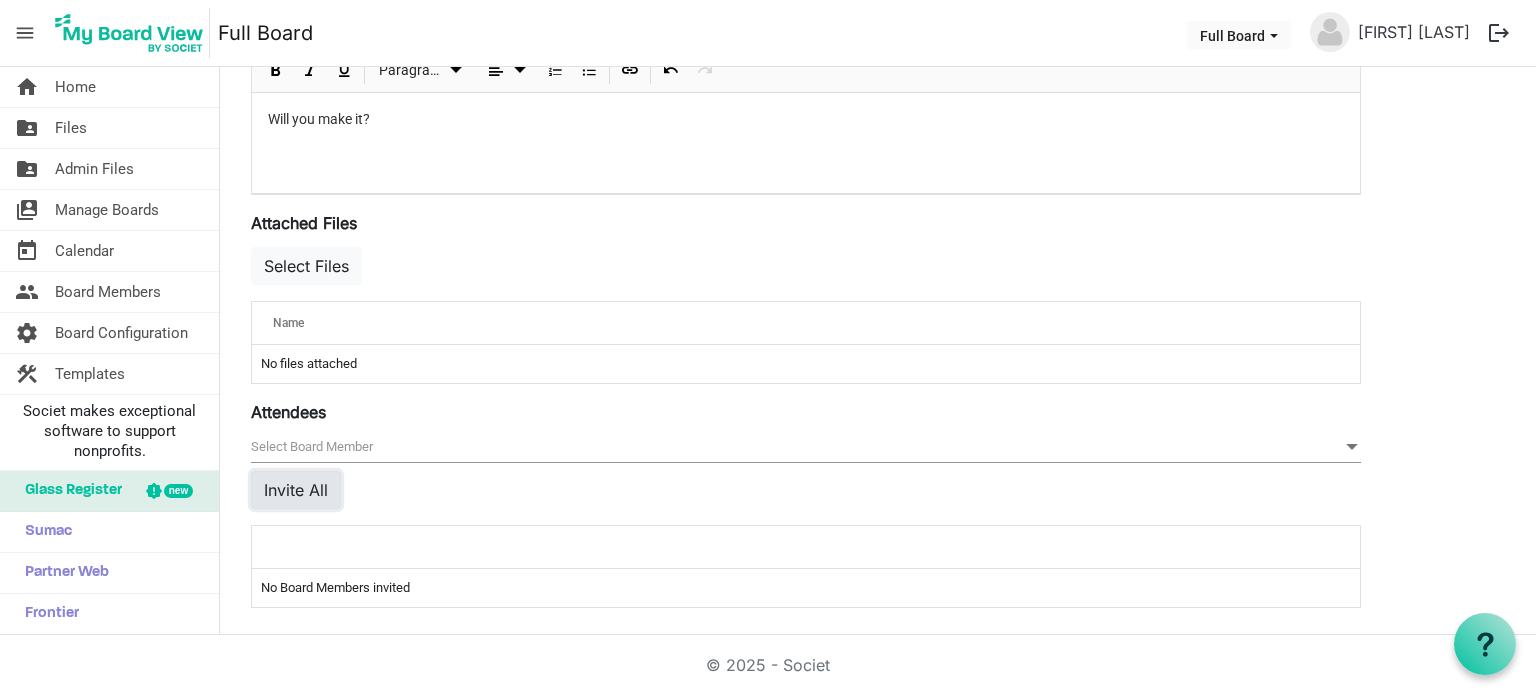 click on "Invite All" at bounding box center [296, 490] 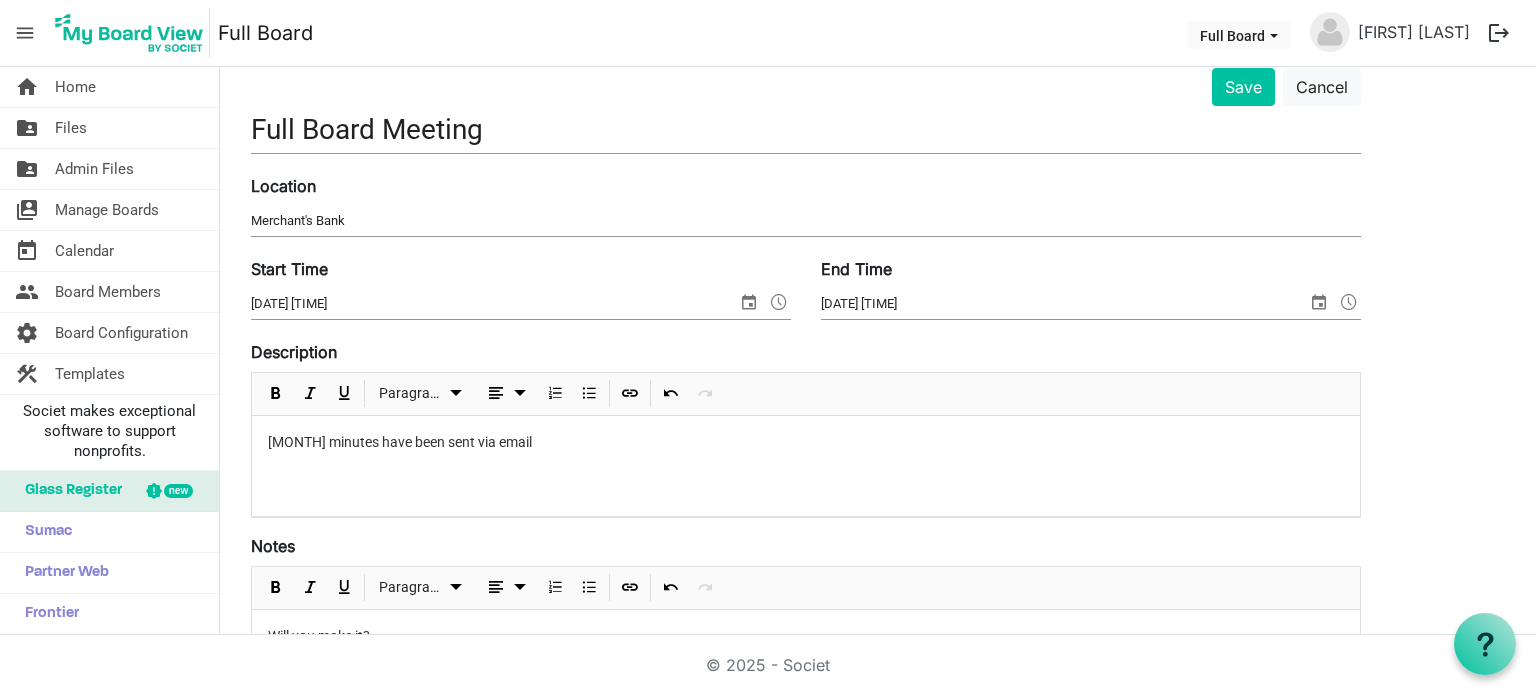 scroll, scrollTop: 0, scrollLeft: 0, axis: both 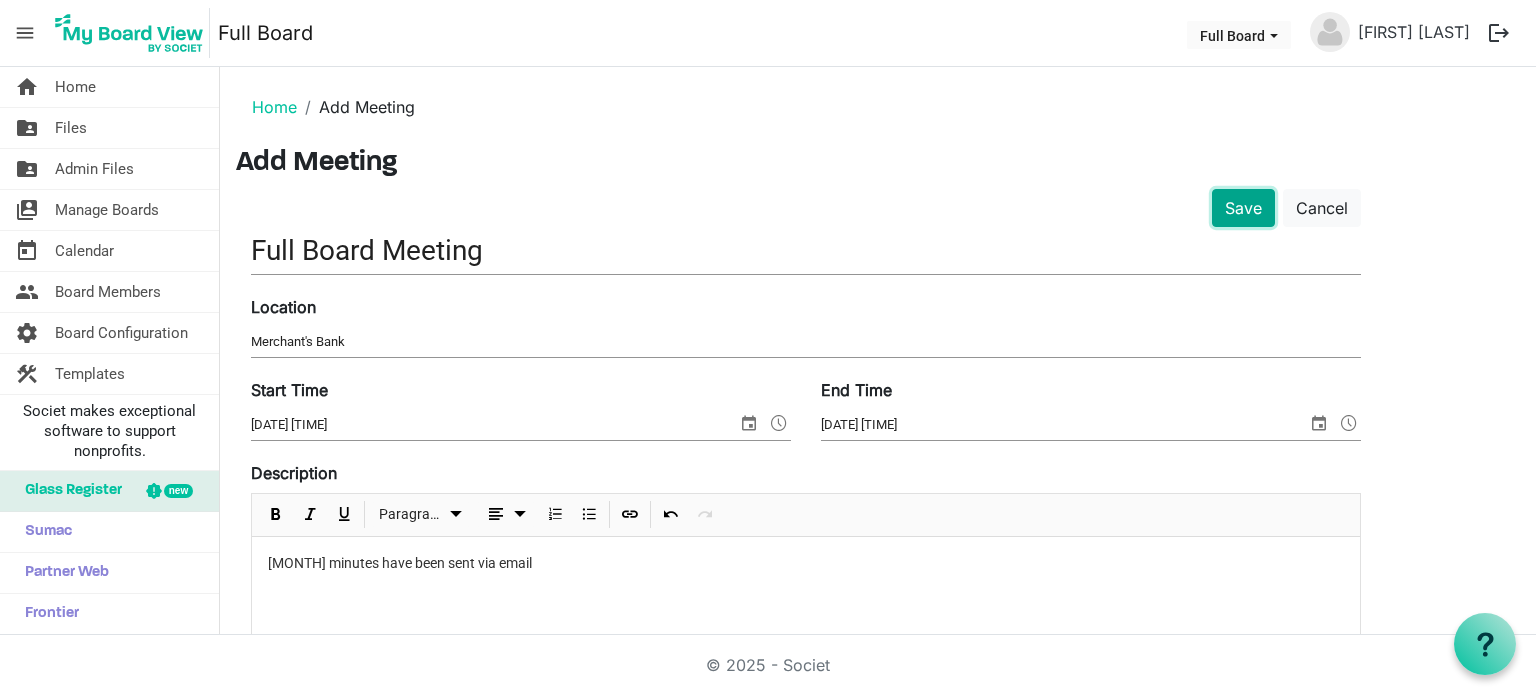 click on "Save" at bounding box center (1243, 208) 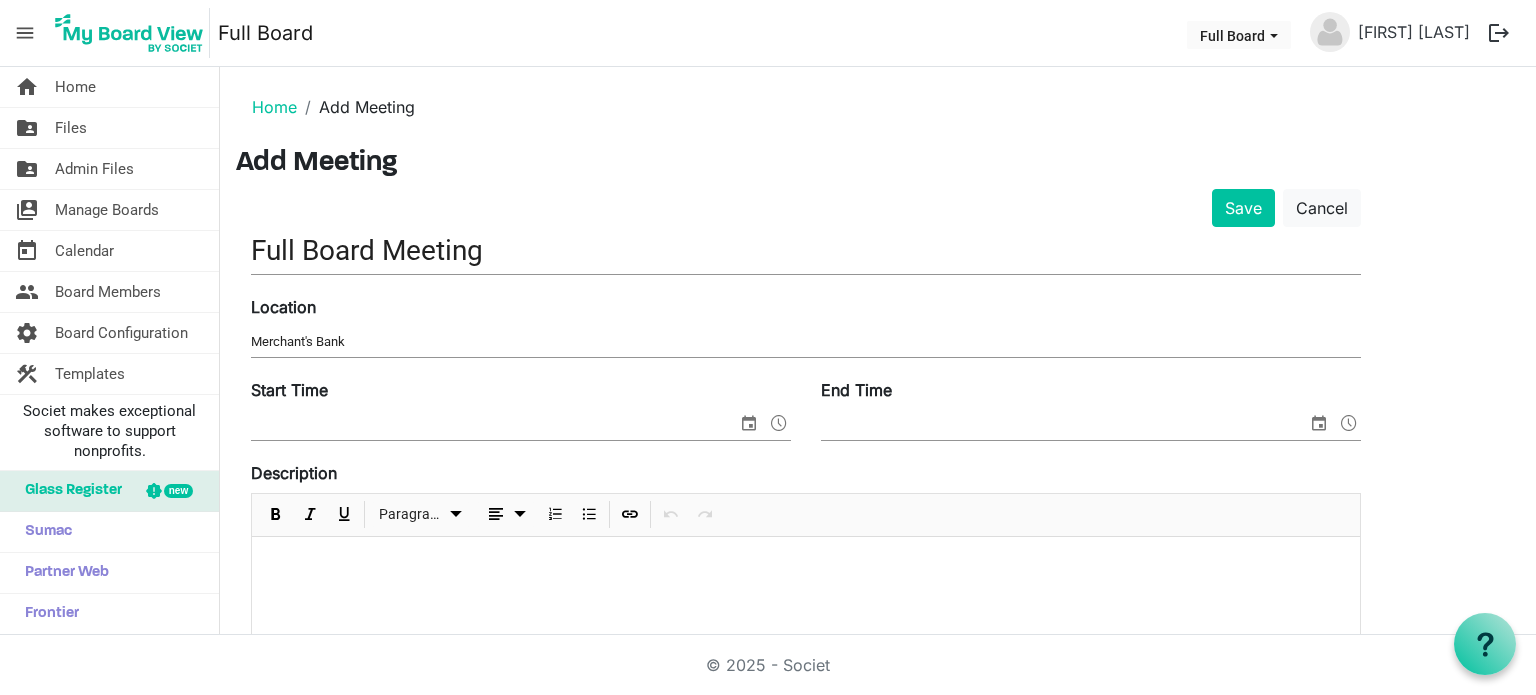scroll, scrollTop: 0, scrollLeft: 0, axis: both 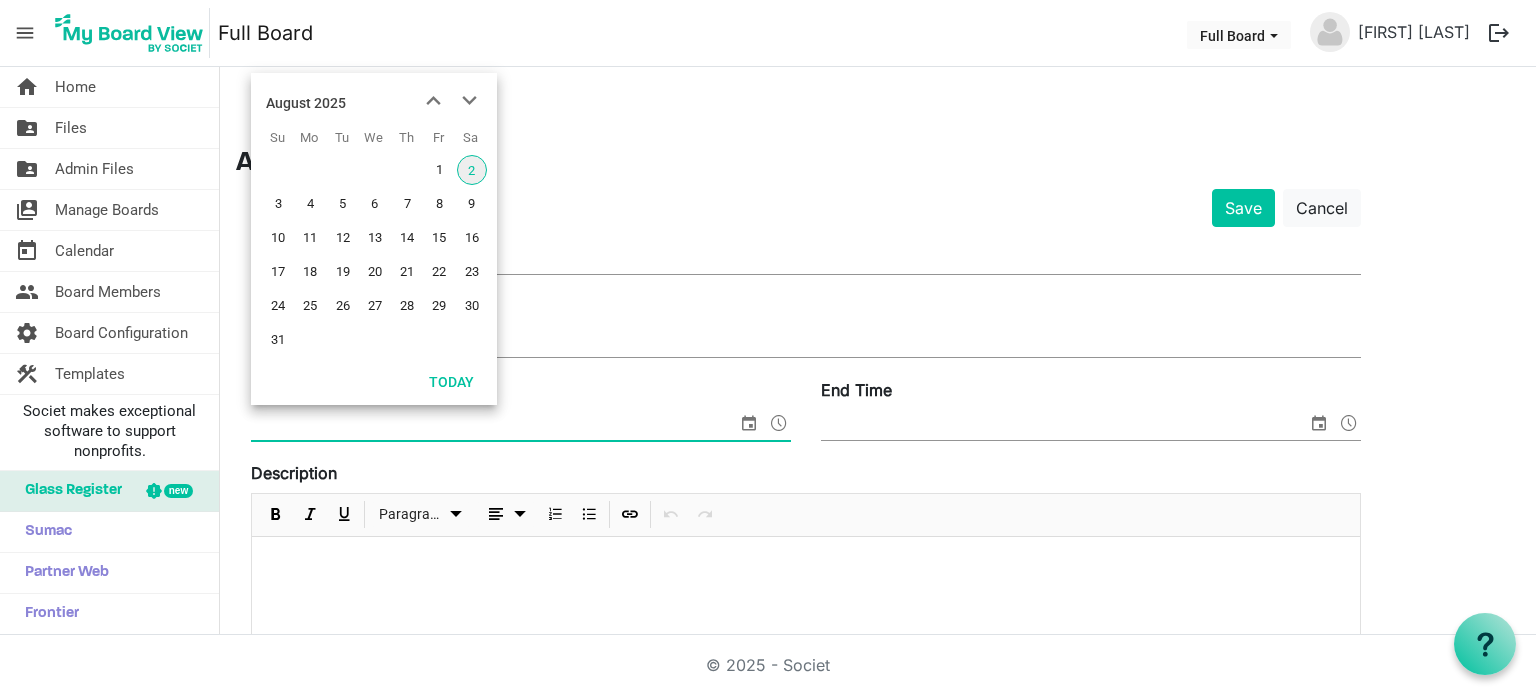 click at bounding box center (749, 423) 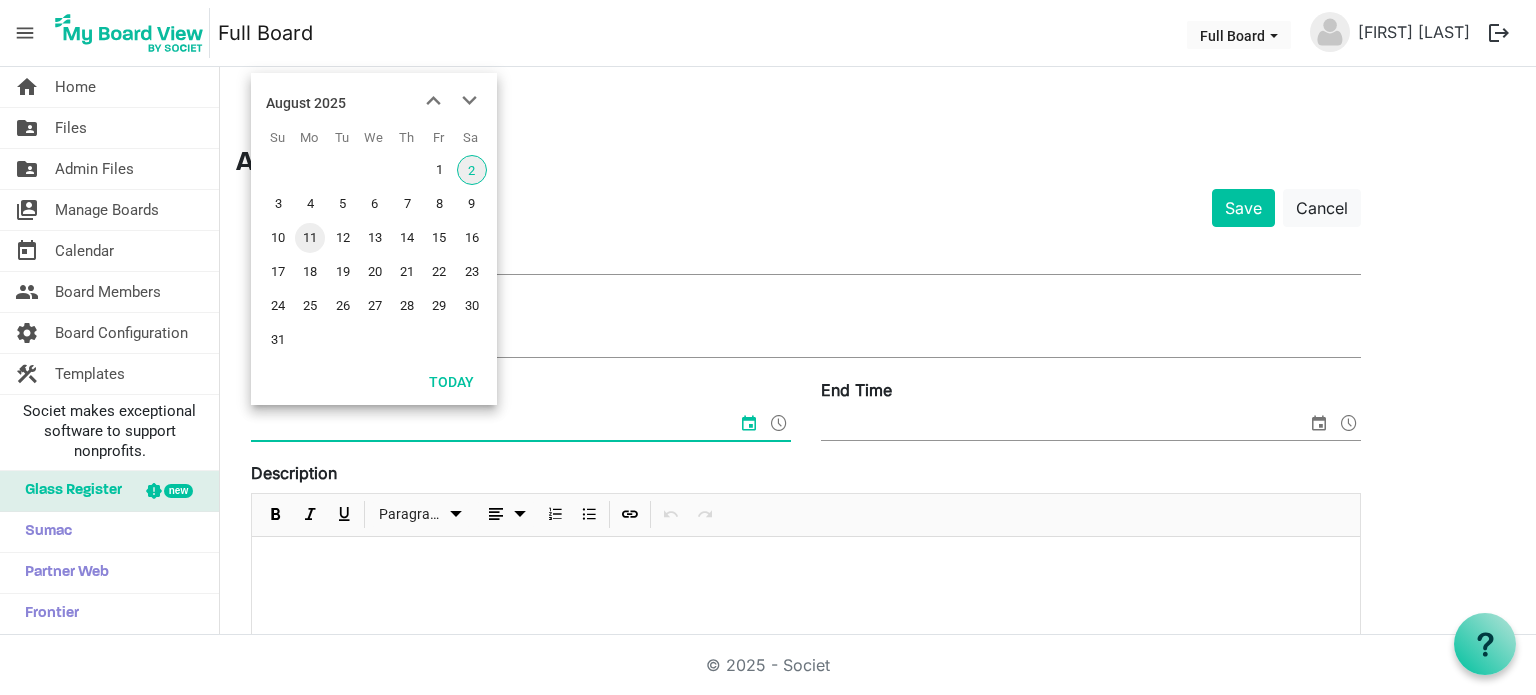 click on "11" at bounding box center (310, 238) 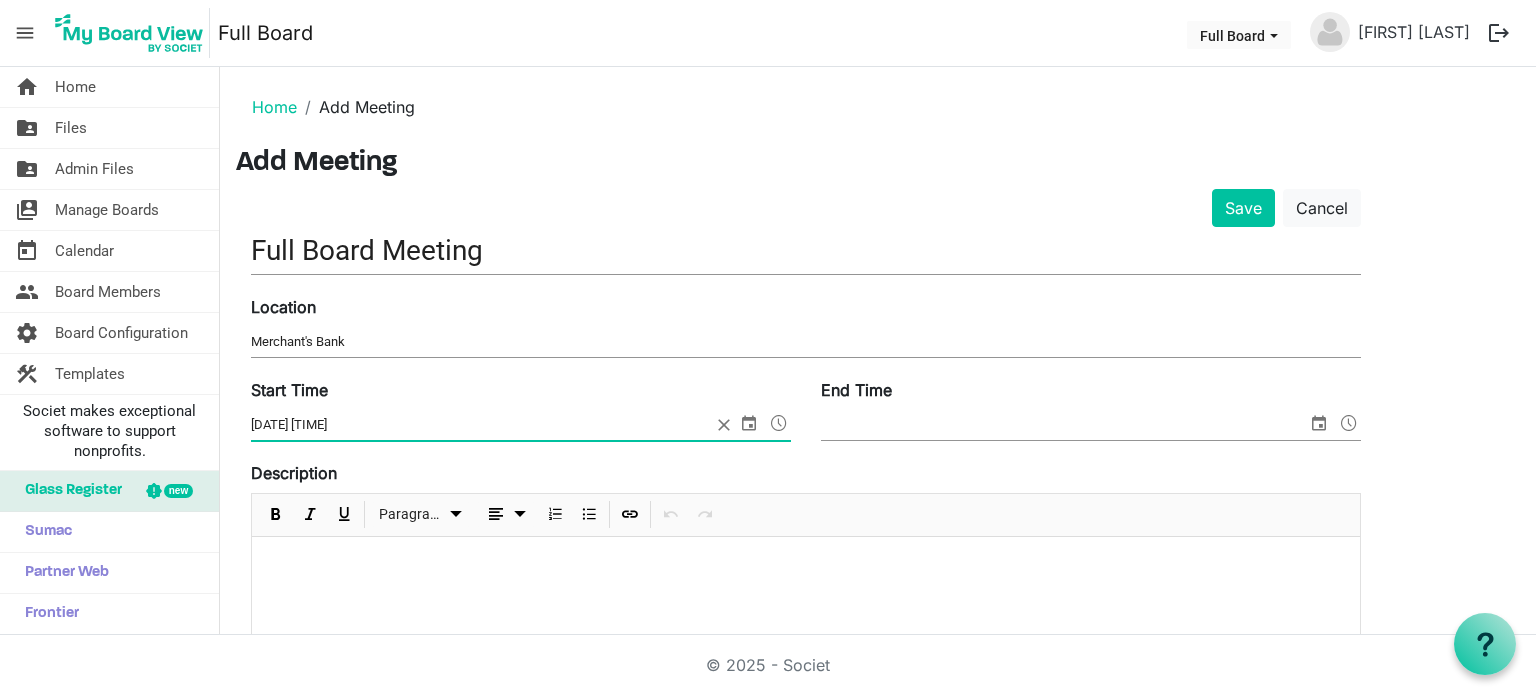click at bounding box center (779, 423) 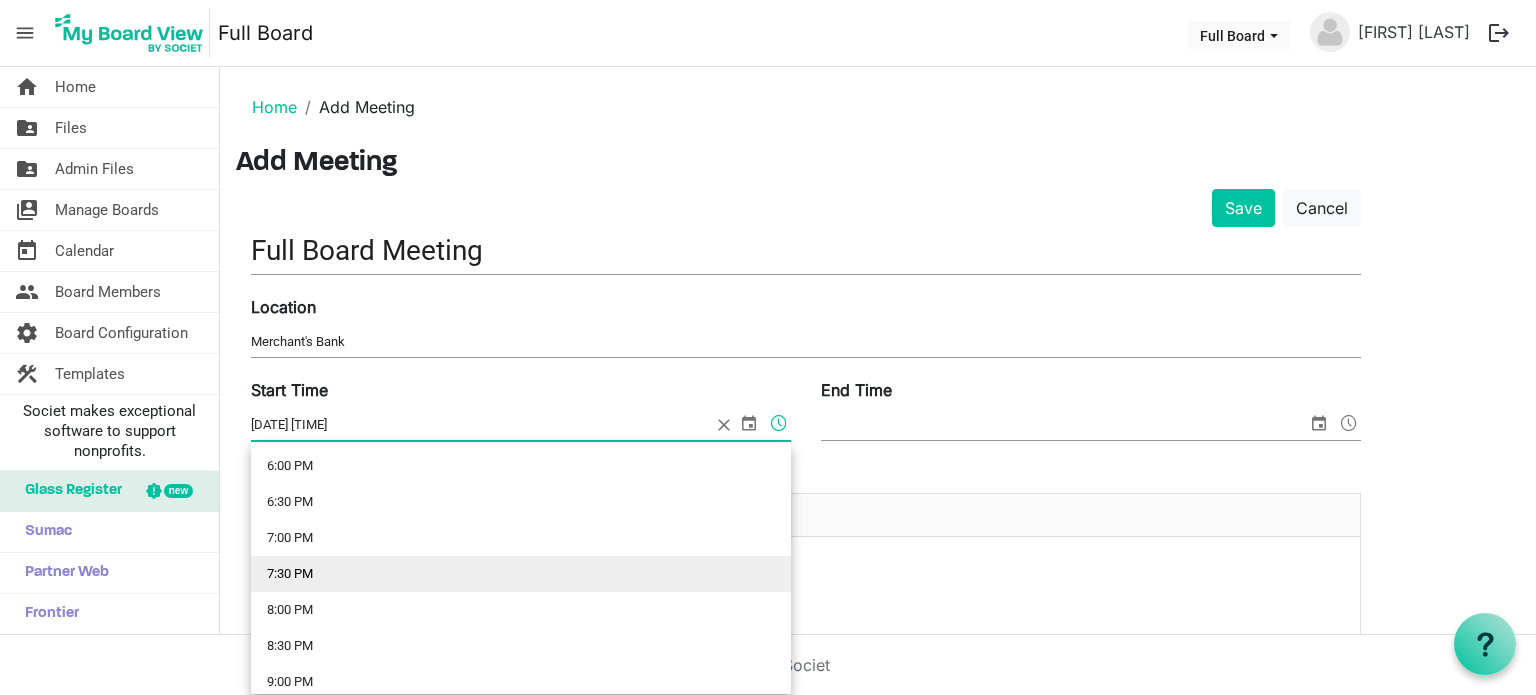 scroll, scrollTop: 1300, scrollLeft: 0, axis: vertical 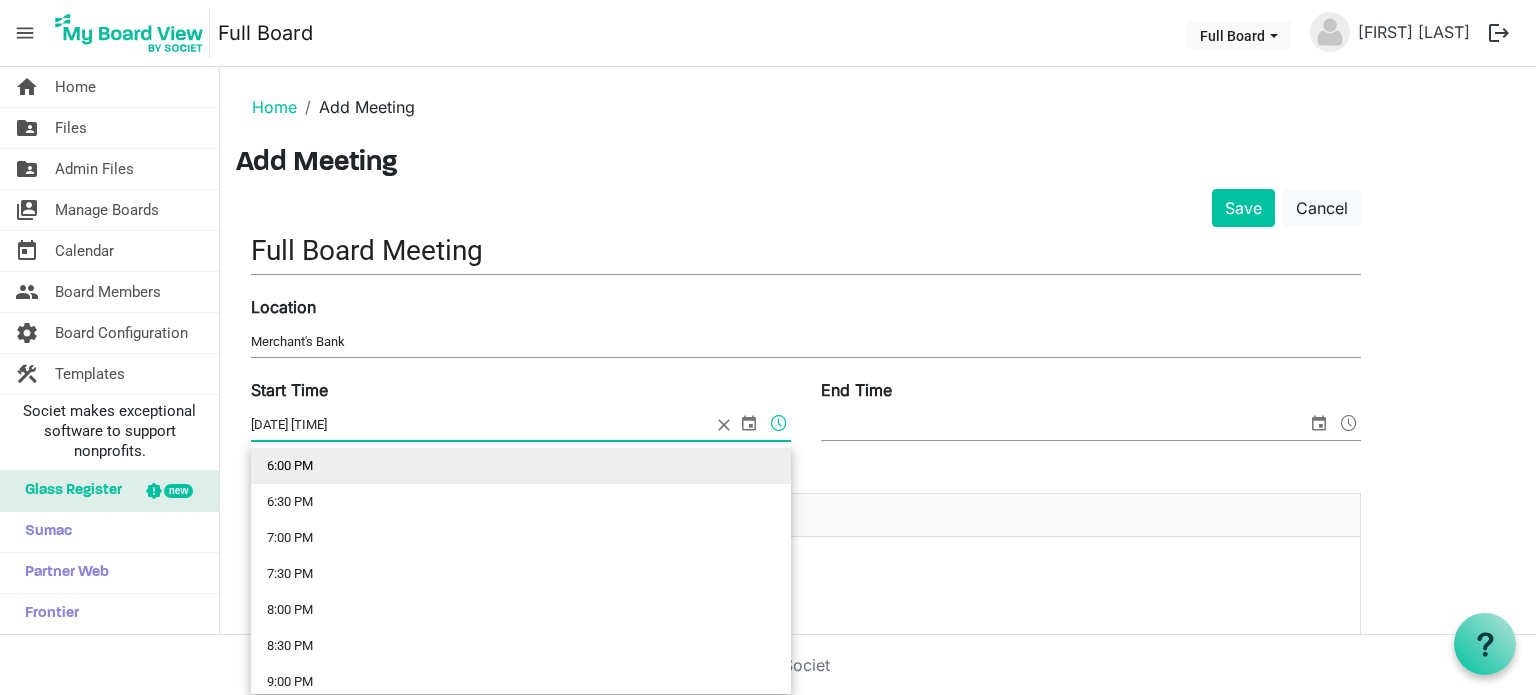 click on "6:00 PM" at bounding box center [521, 466] 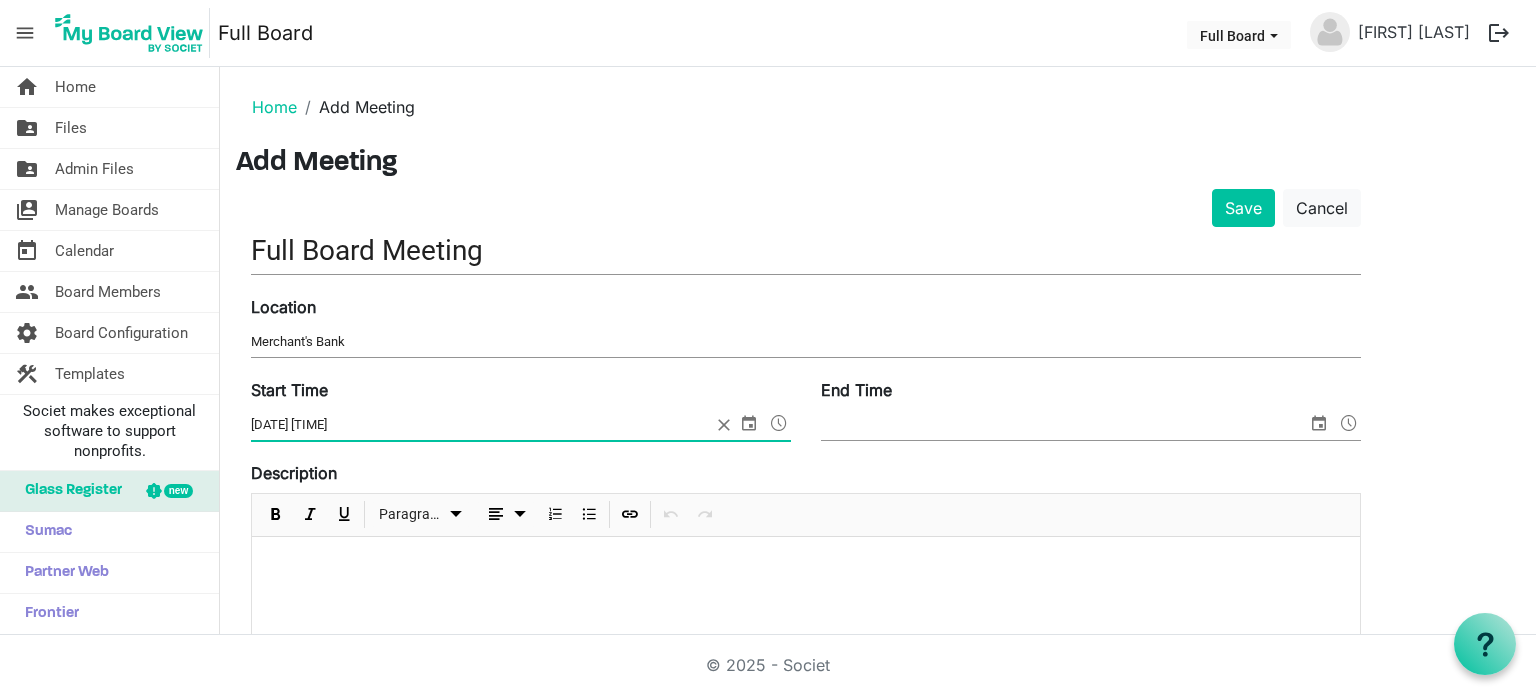 click at bounding box center [1319, 423] 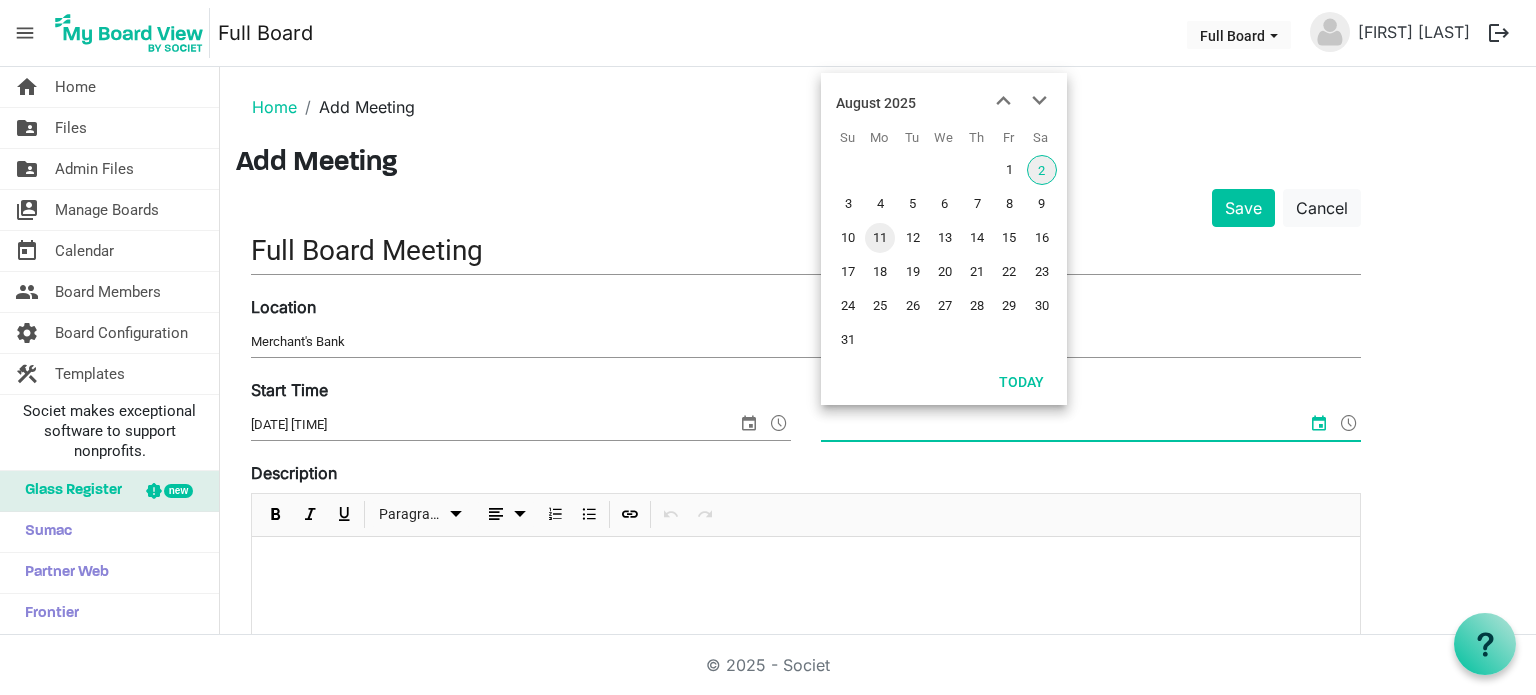 click on "11" at bounding box center [880, 238] 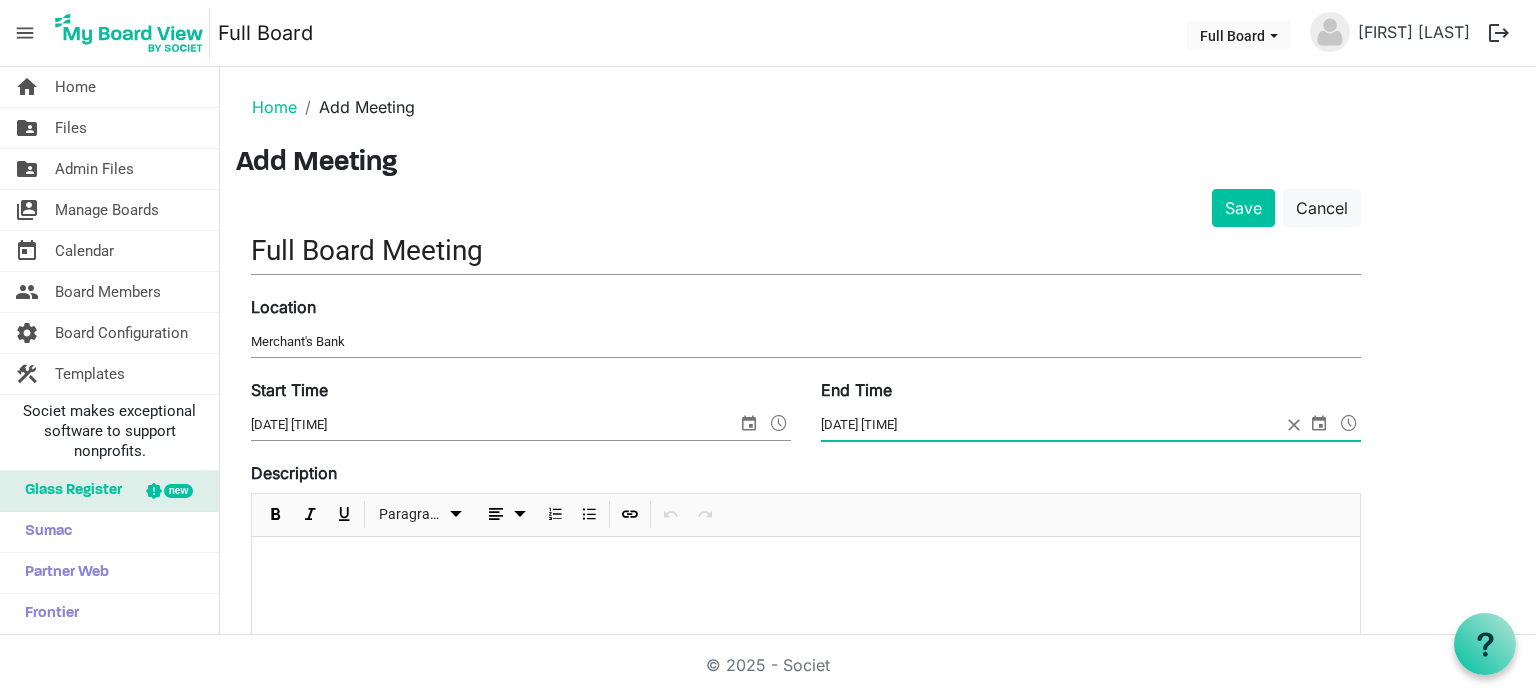 click at bounding box center (1349, 423) 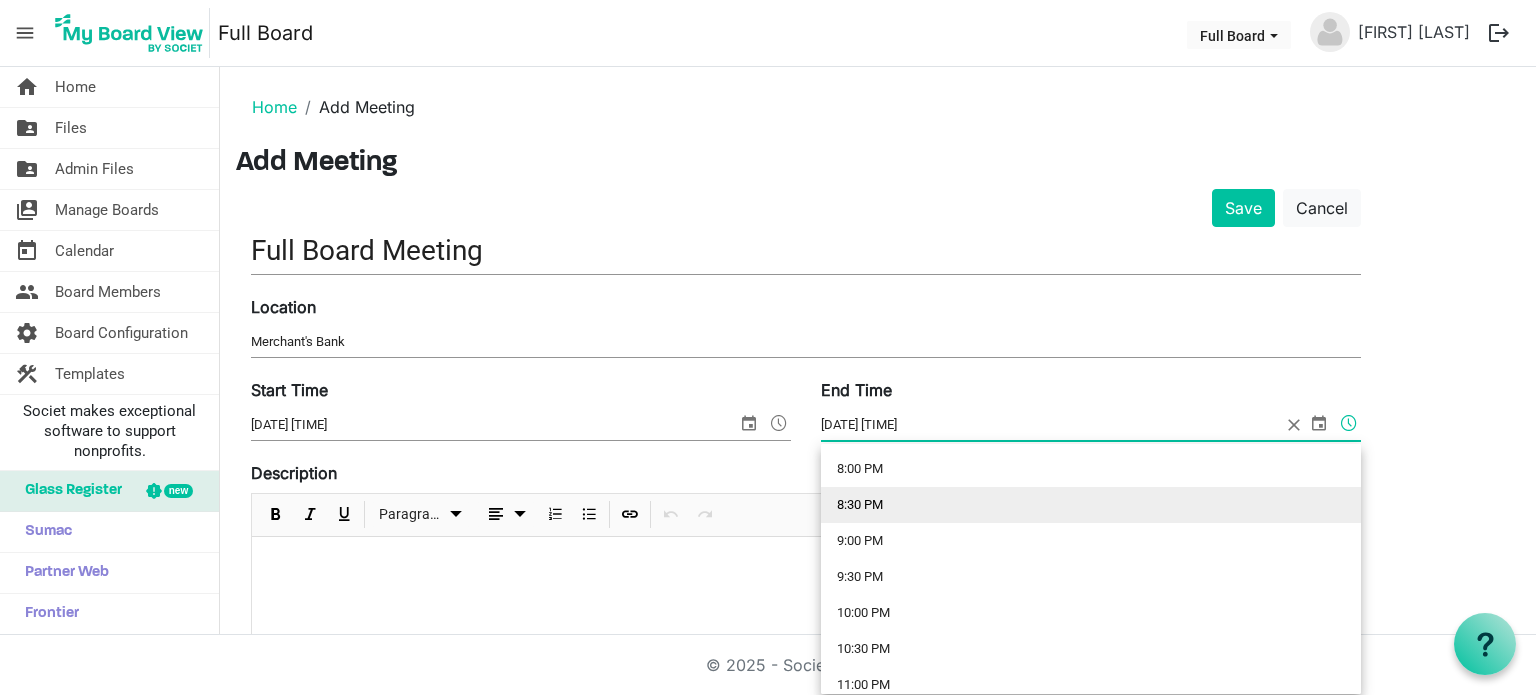 scroll, scrollTop: 1393, scrollLeft: 0, axis: vertical 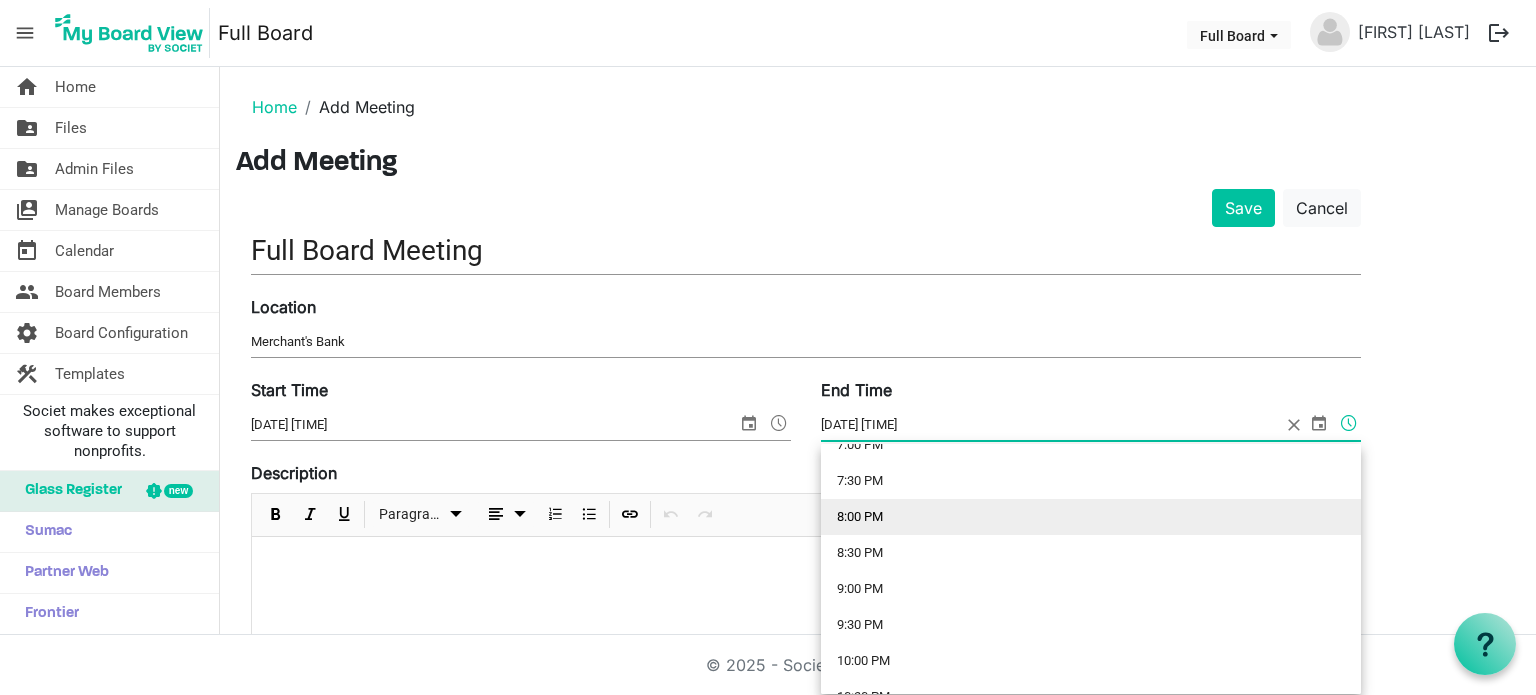 drag, startPoint x: 864, startPoint y: 517, endPoint x: 866, endPoint y: 501, distance: 16.124516 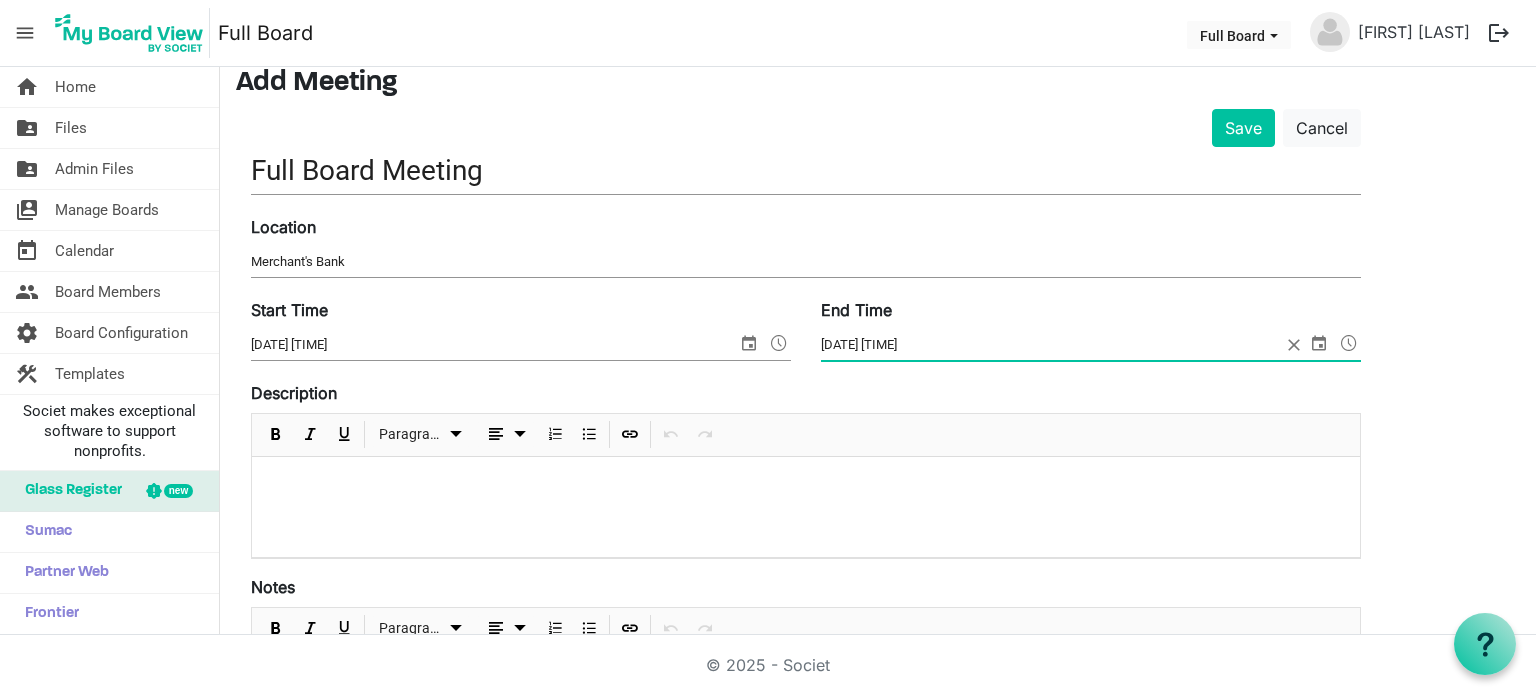 scroll, scrollTop: 200, scrollLeft: 0, axis: vertical 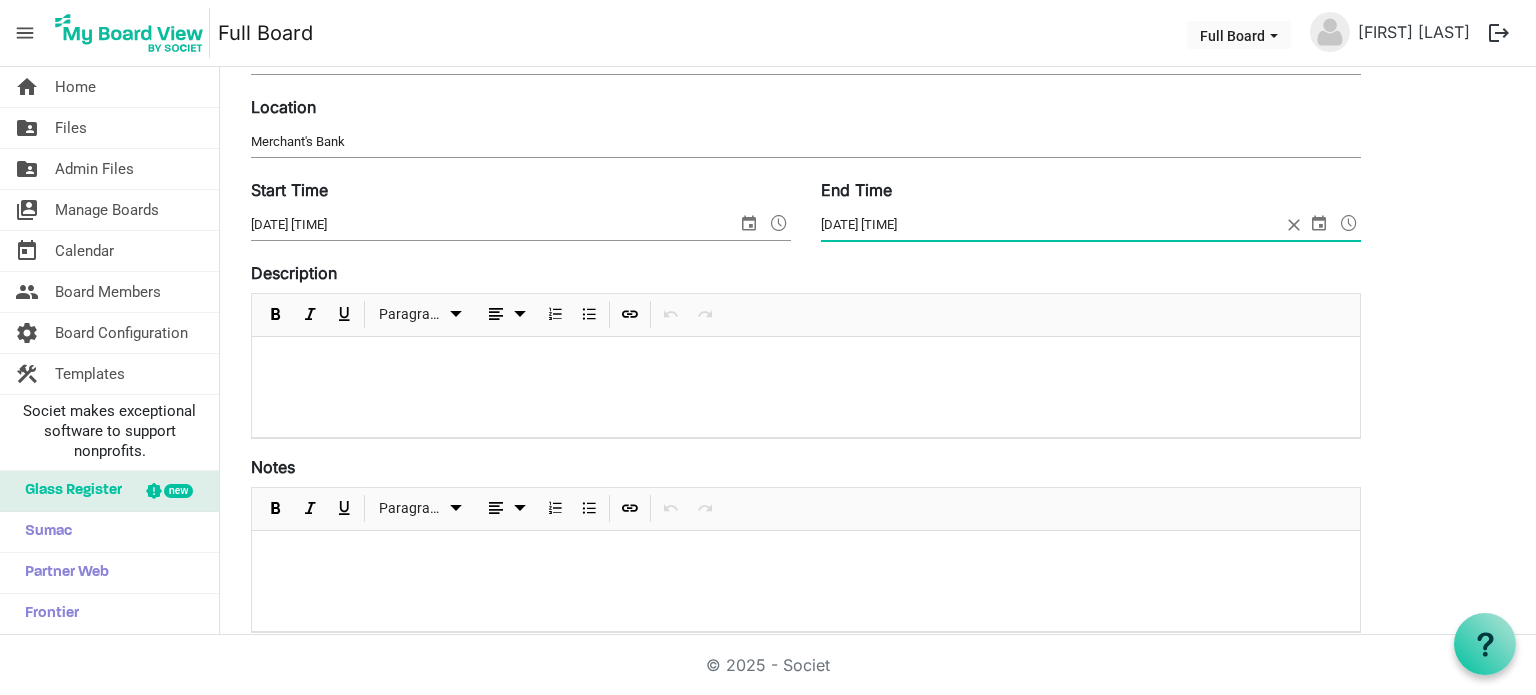 click at bounding box center [806, 387] 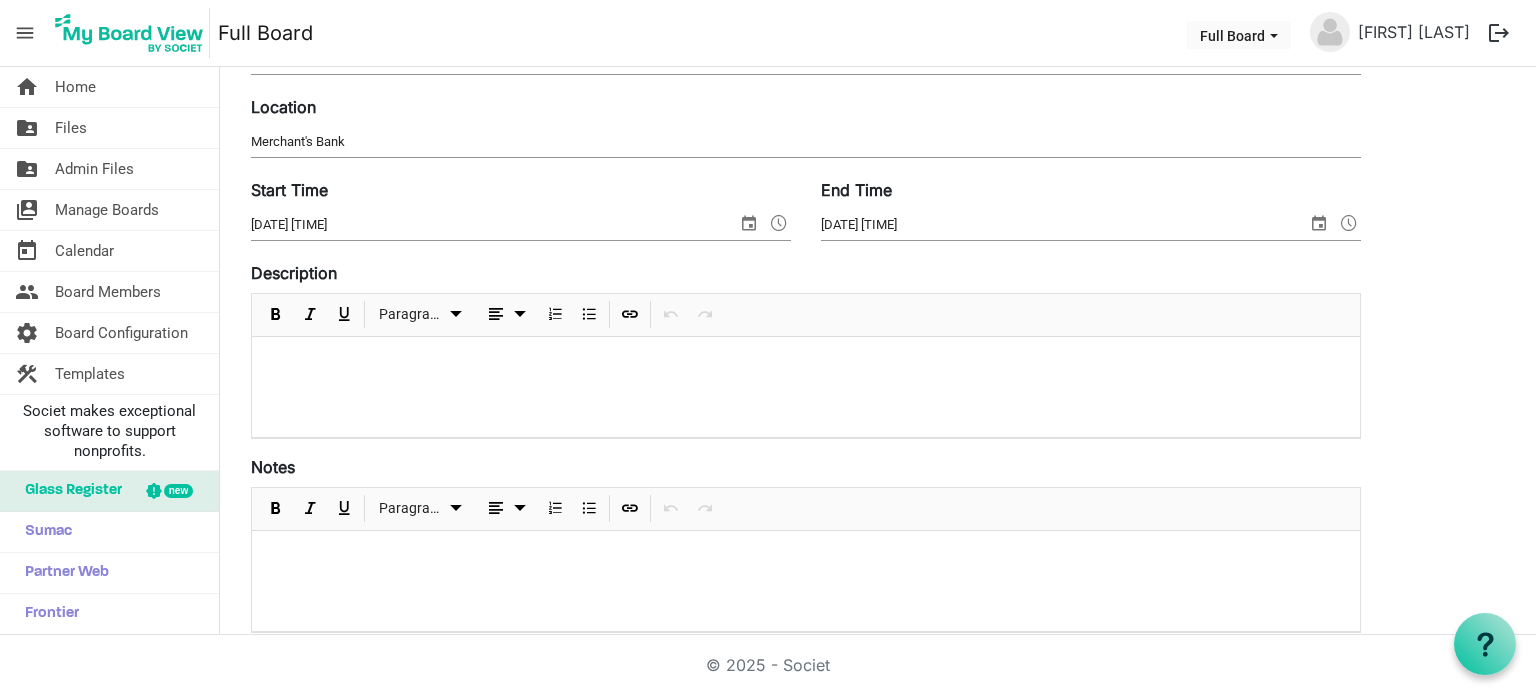 type 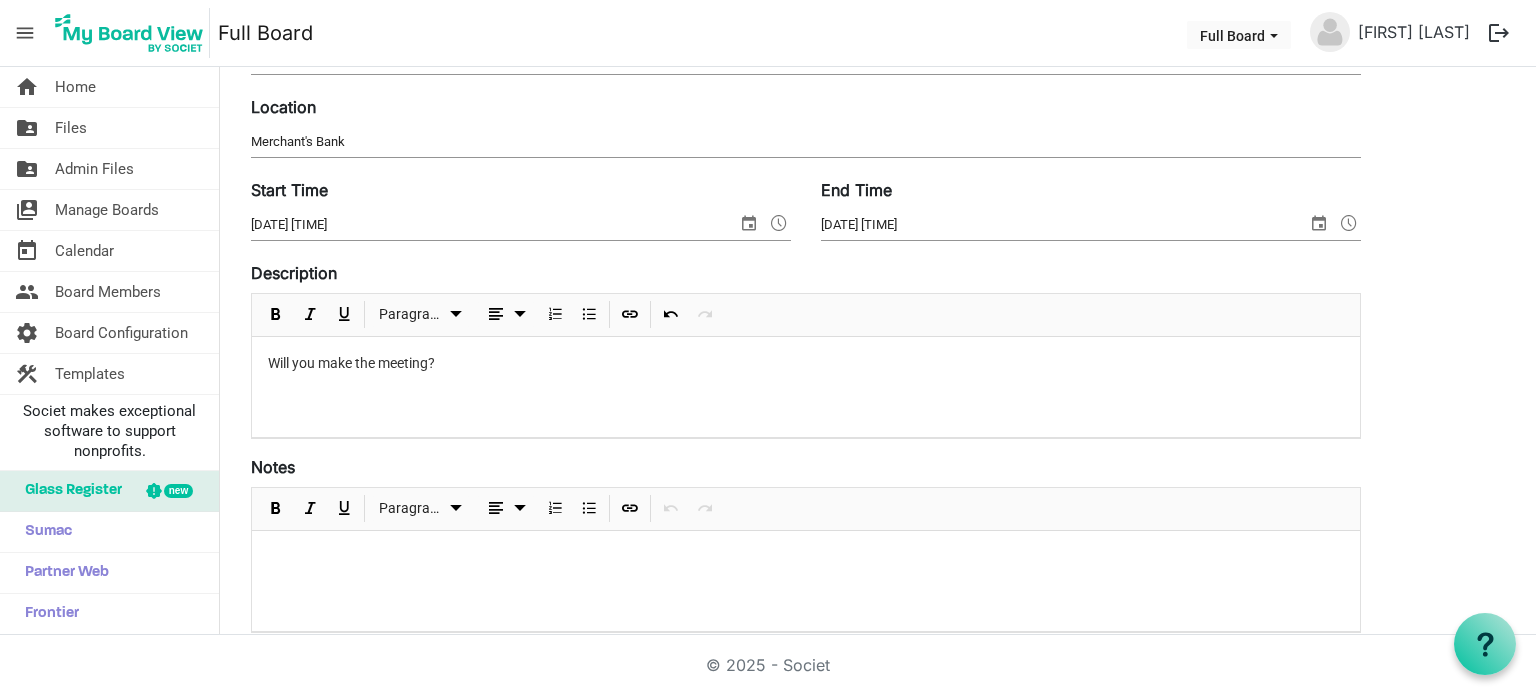 click at bounding box center (806, 557) 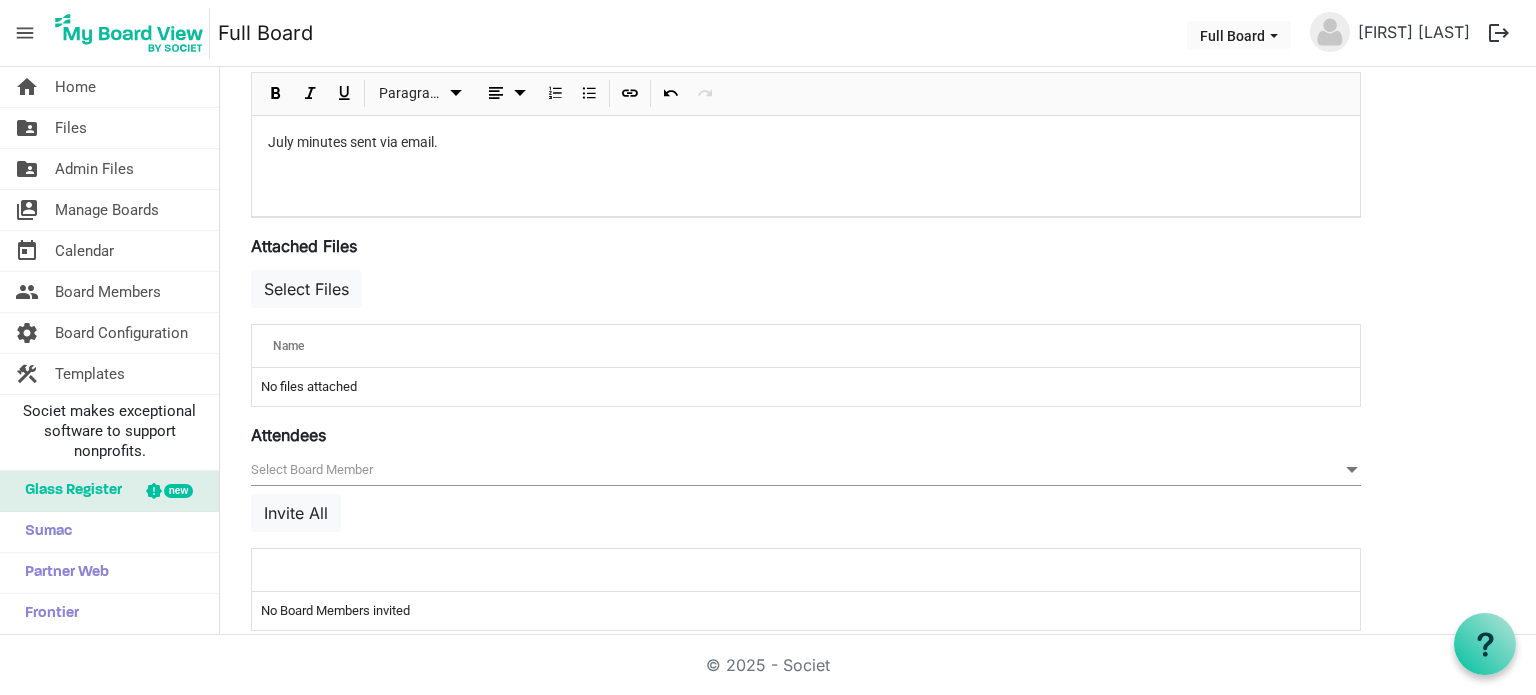scroll, scrollTop: 638, scrollLeft: 0, axis: vertical 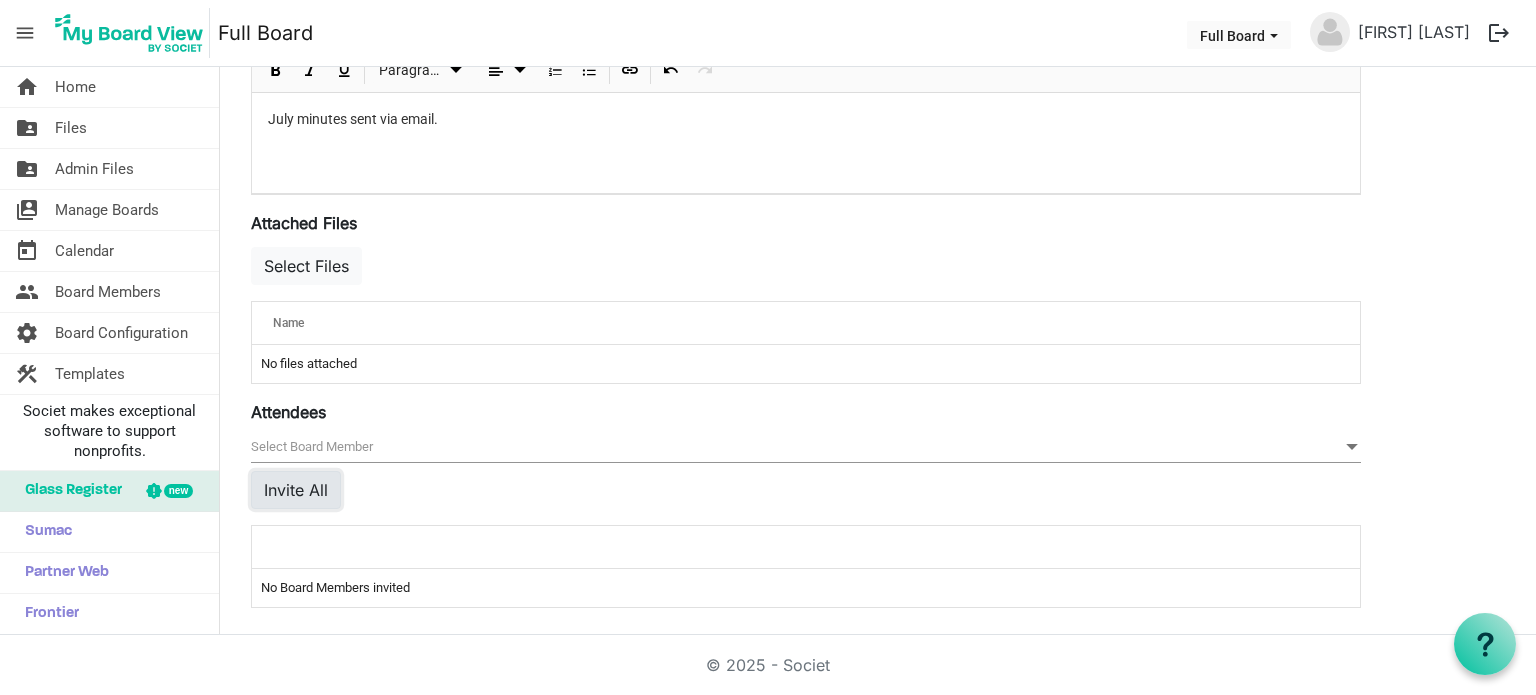click on "Invite All" at bounding box center (296, 490) 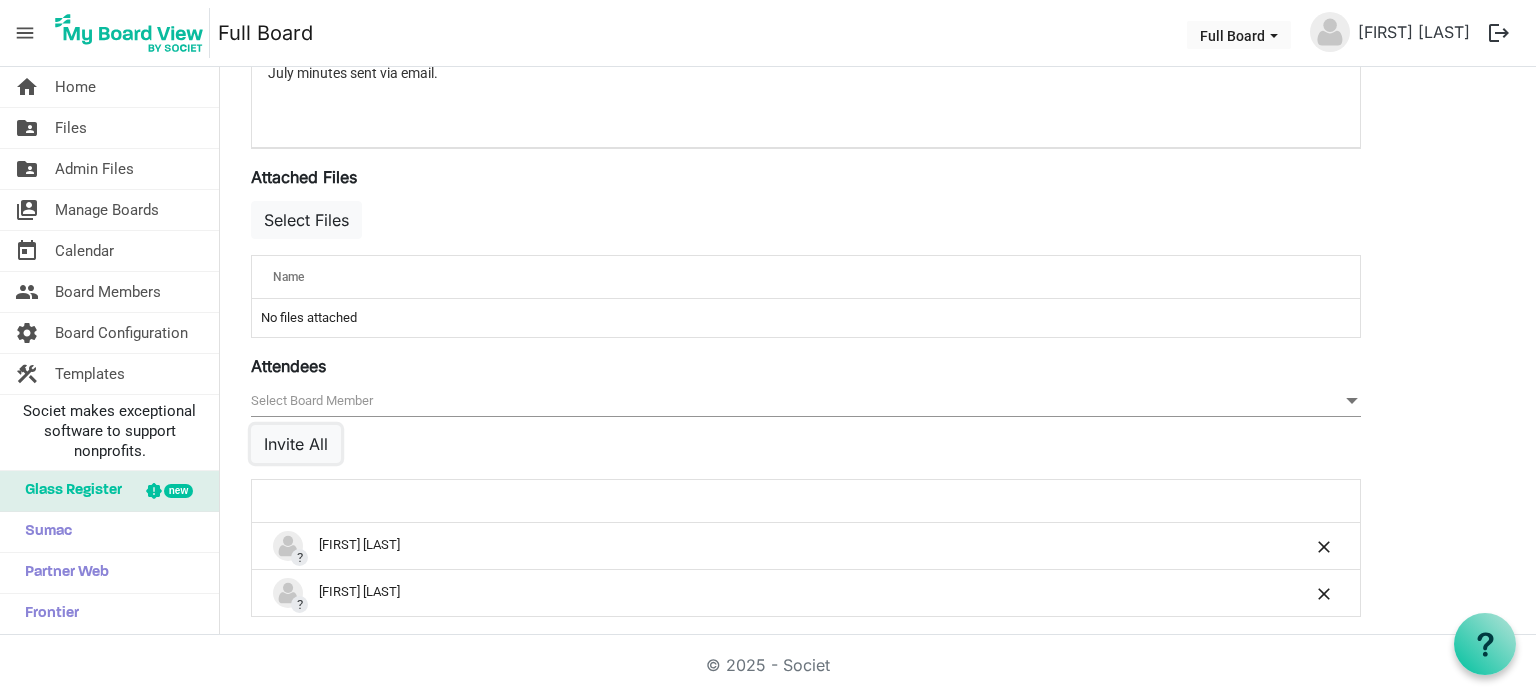 scroll, scrollTop: 692, scrollLeft: 0, axis: vertical 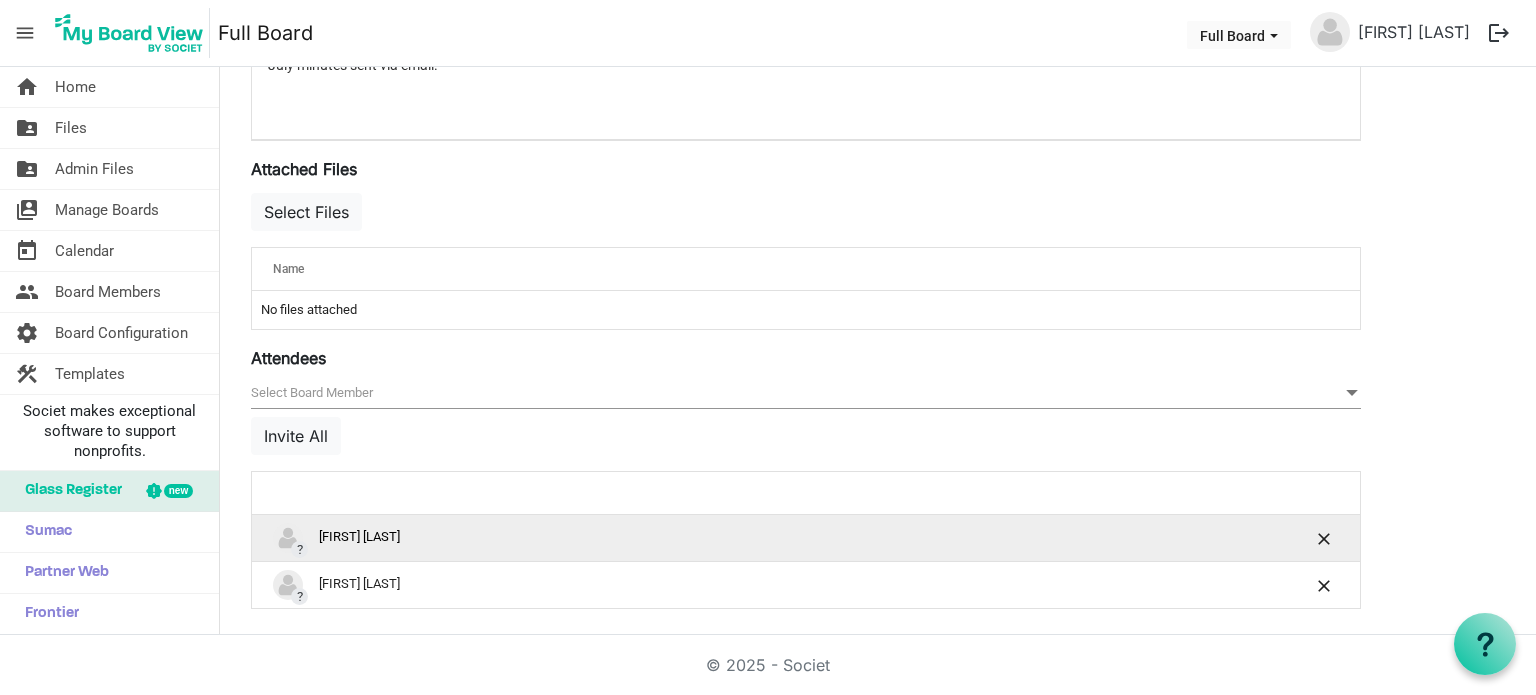 click on "? Anna McGill" at bounding box center (743, 538) 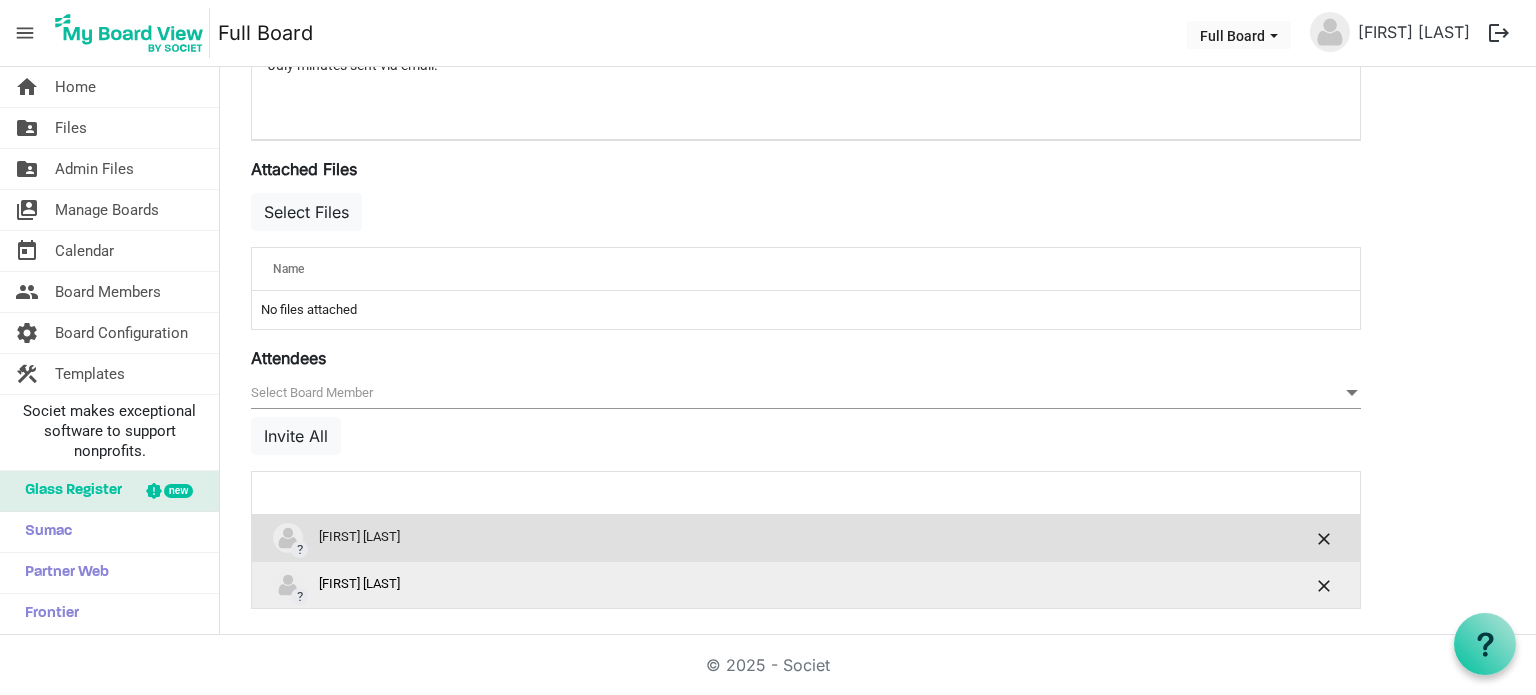 click on "? Jonathan Haynes" at bounding box center [743, 585] 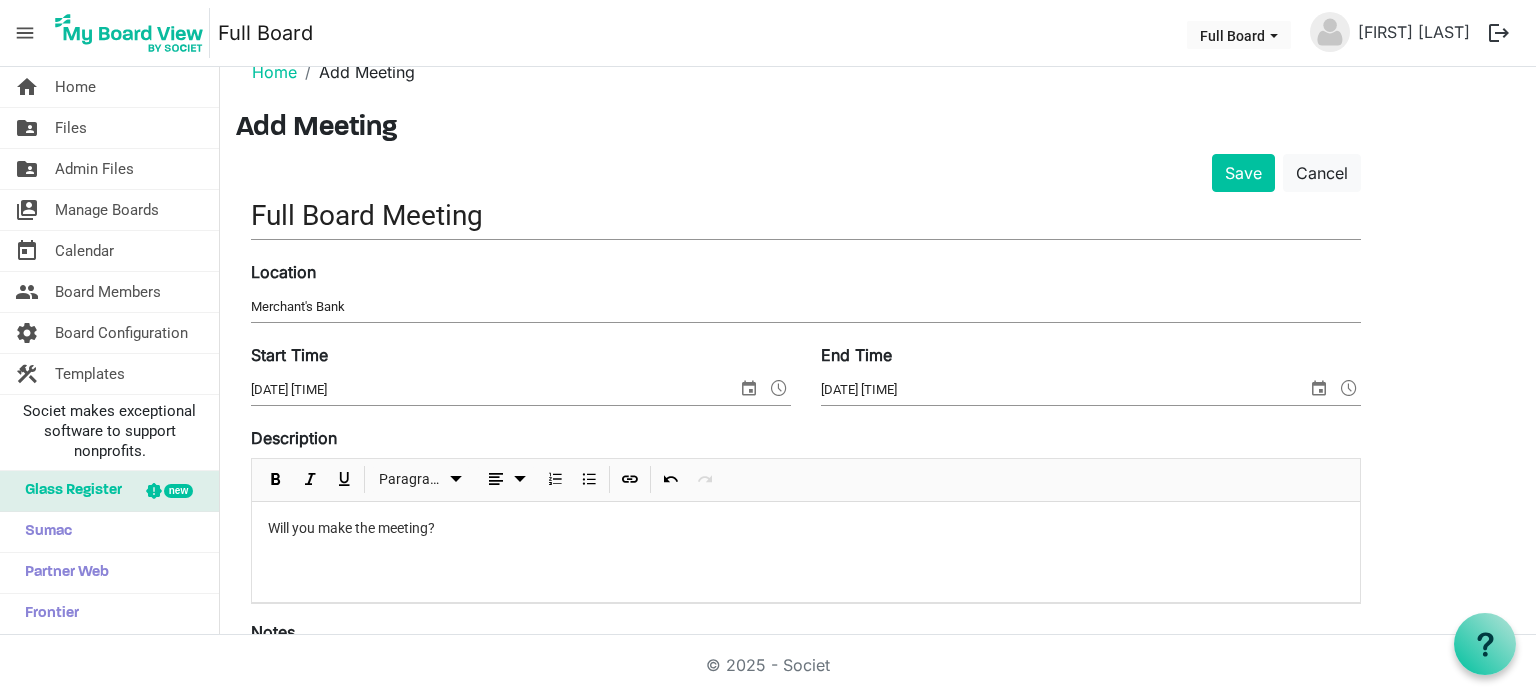 scroll, scrollTop: 0, scrollLeft: 0, axis: both 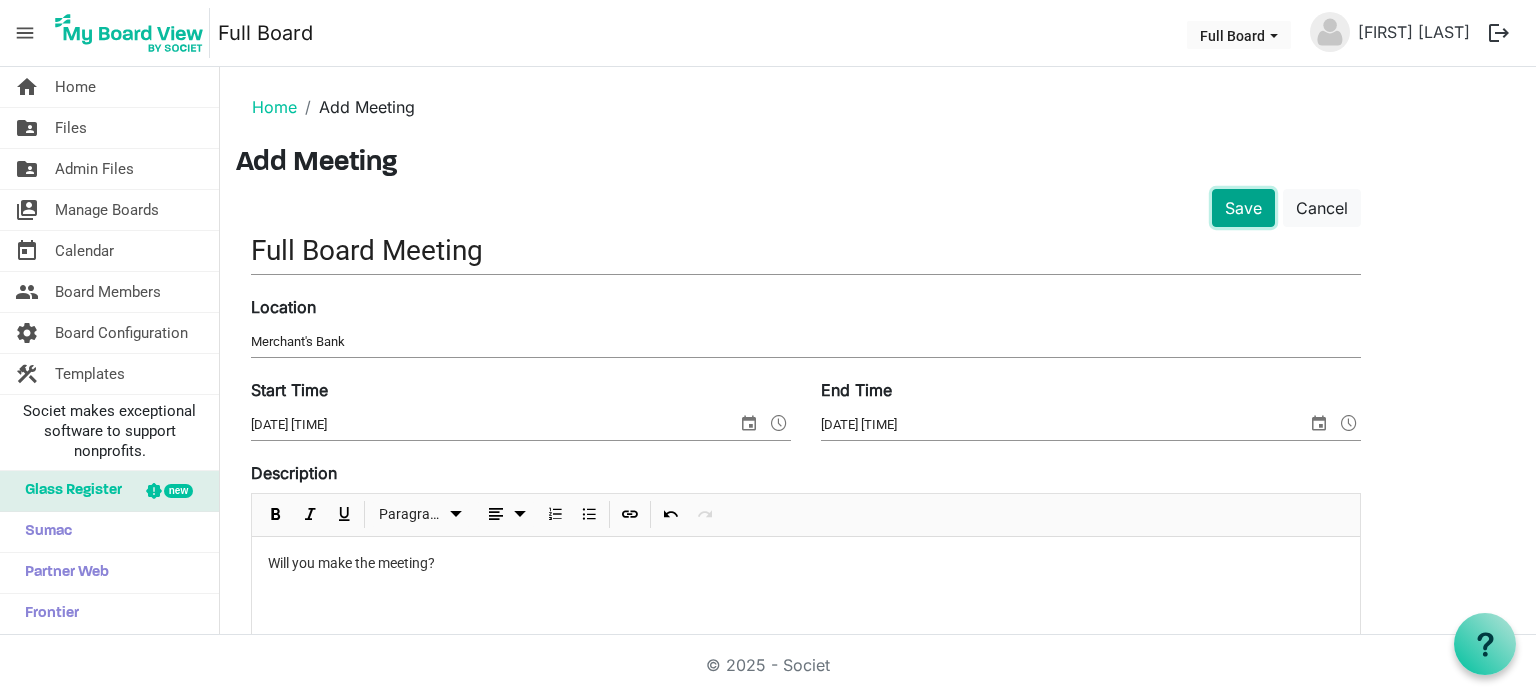 click on "Save" at bounding box center (1243, 208) 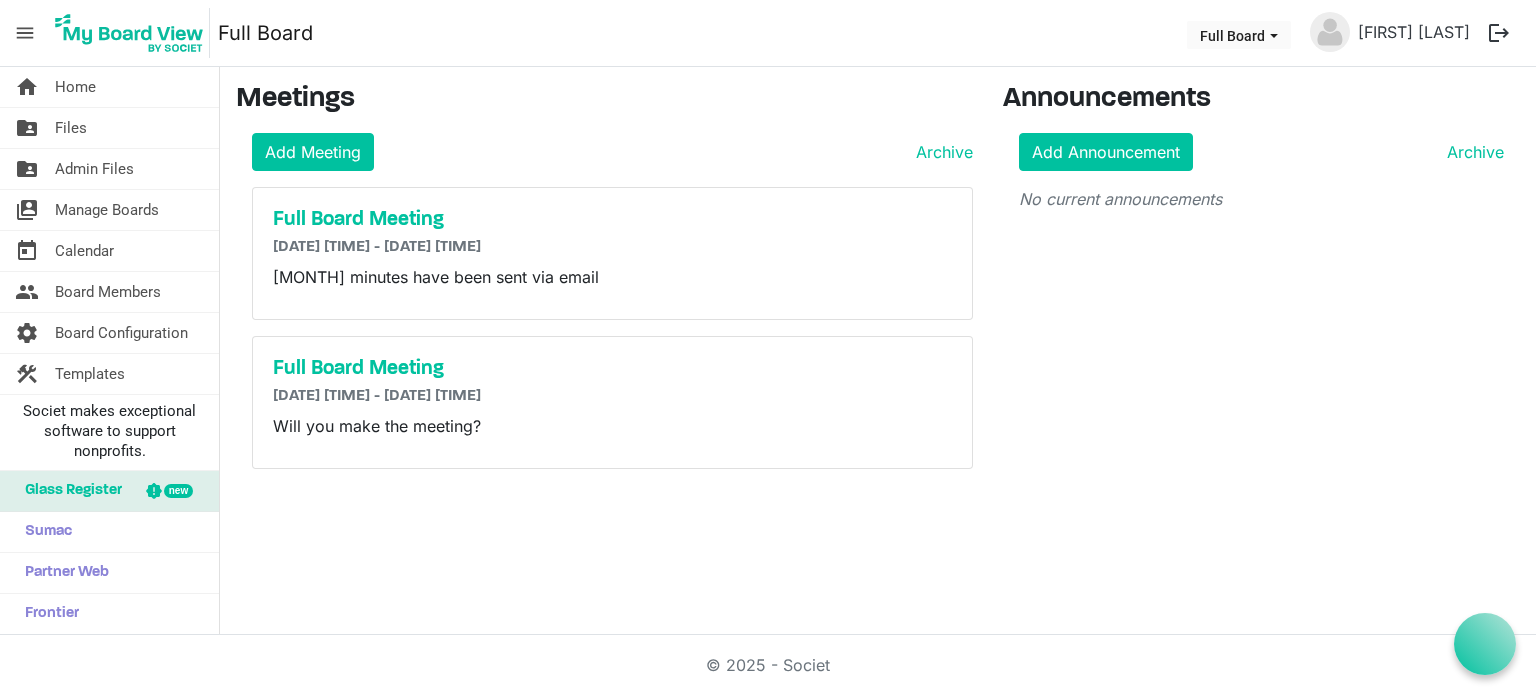 scroll, scrollTop: 0, scrollLeft: 0, axis: both 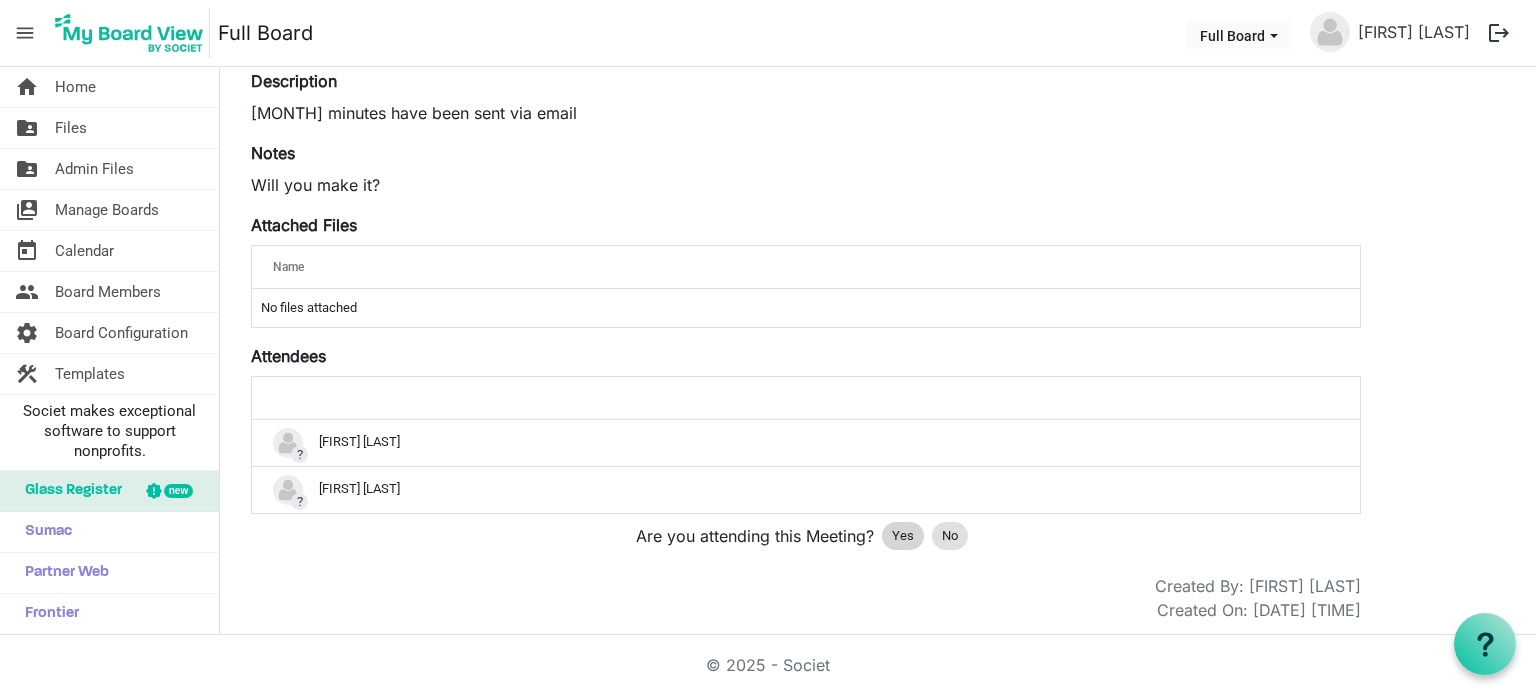 click on "Yes" at bounding box center (903, 536) 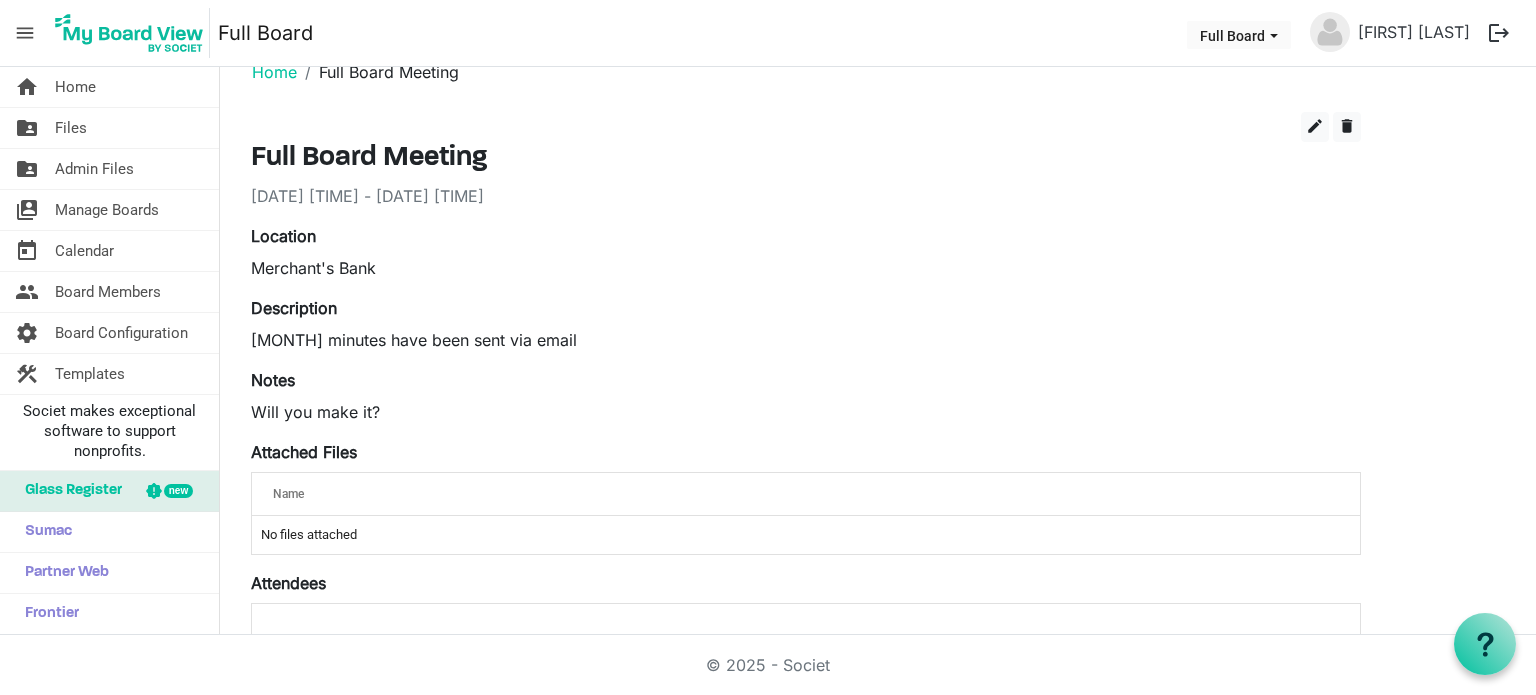 scroll, scrollTop: 0, scrollLeft: 0, axis: both 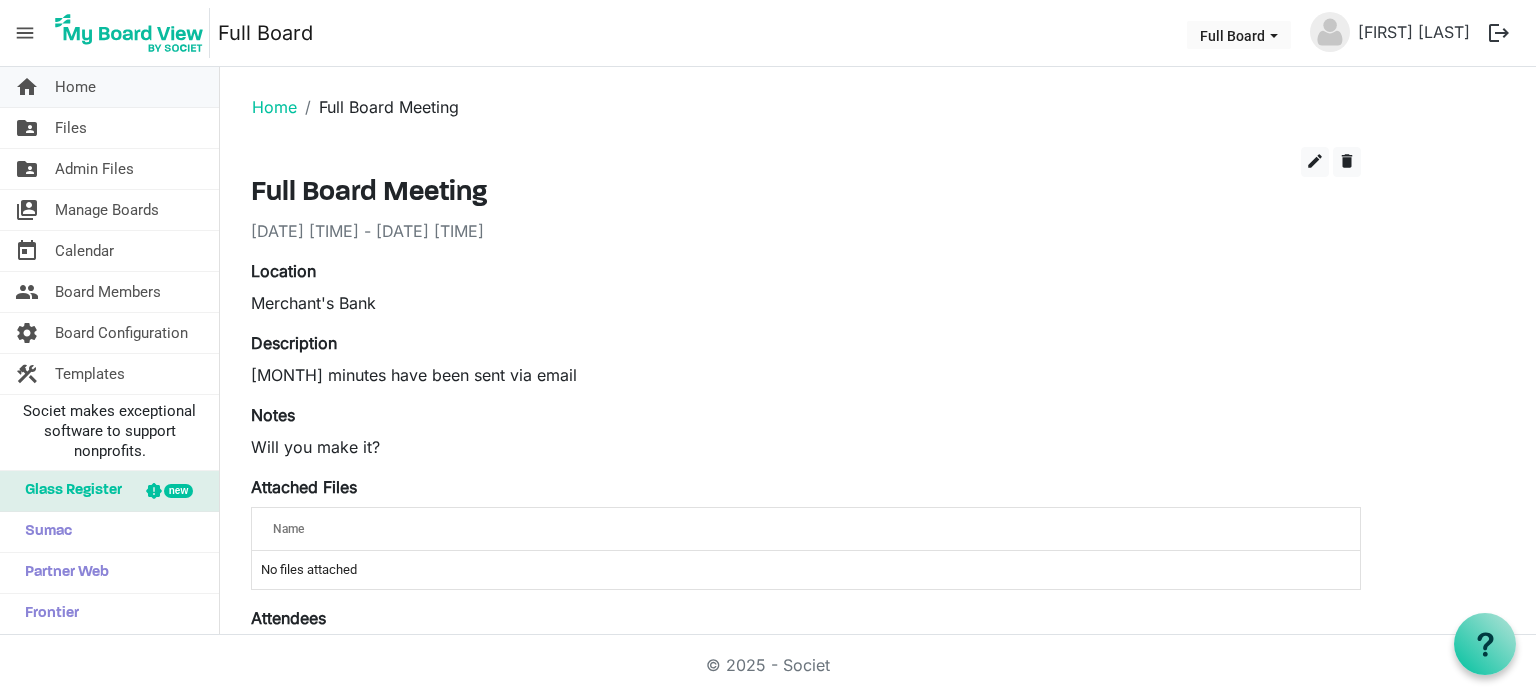 click on "Home" at bounding box center (75, 87) 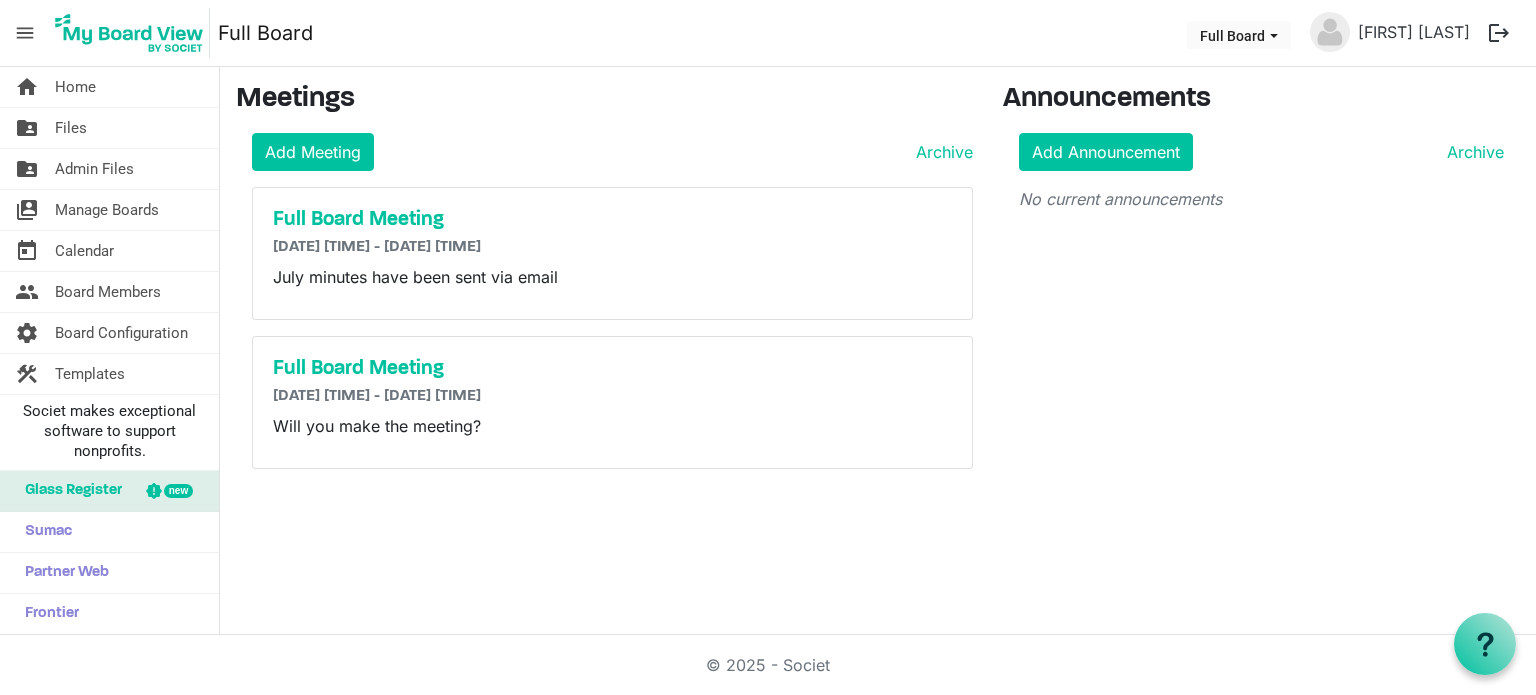 scroll, scrollTop: 0, scrollLeft: 0, axis: both 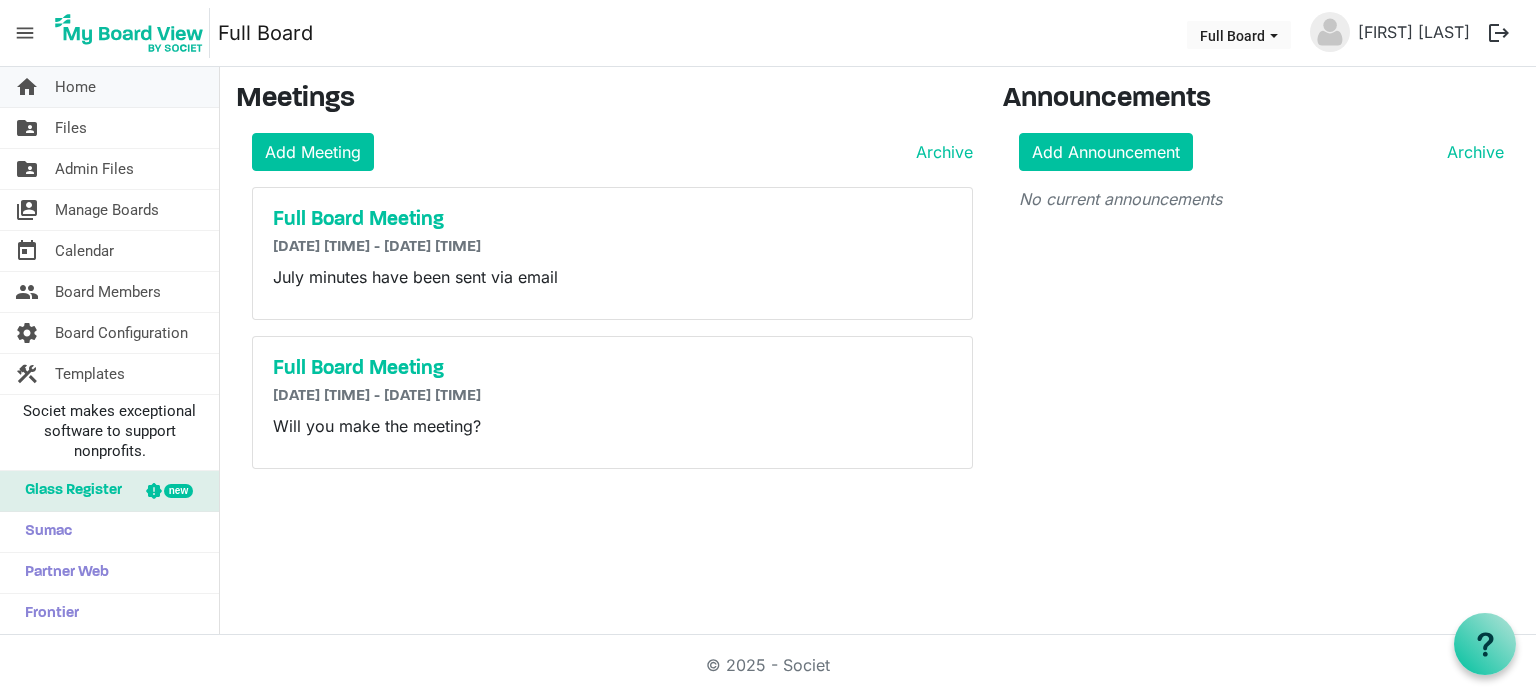 click on "Home" at bounding box center (75, 87) 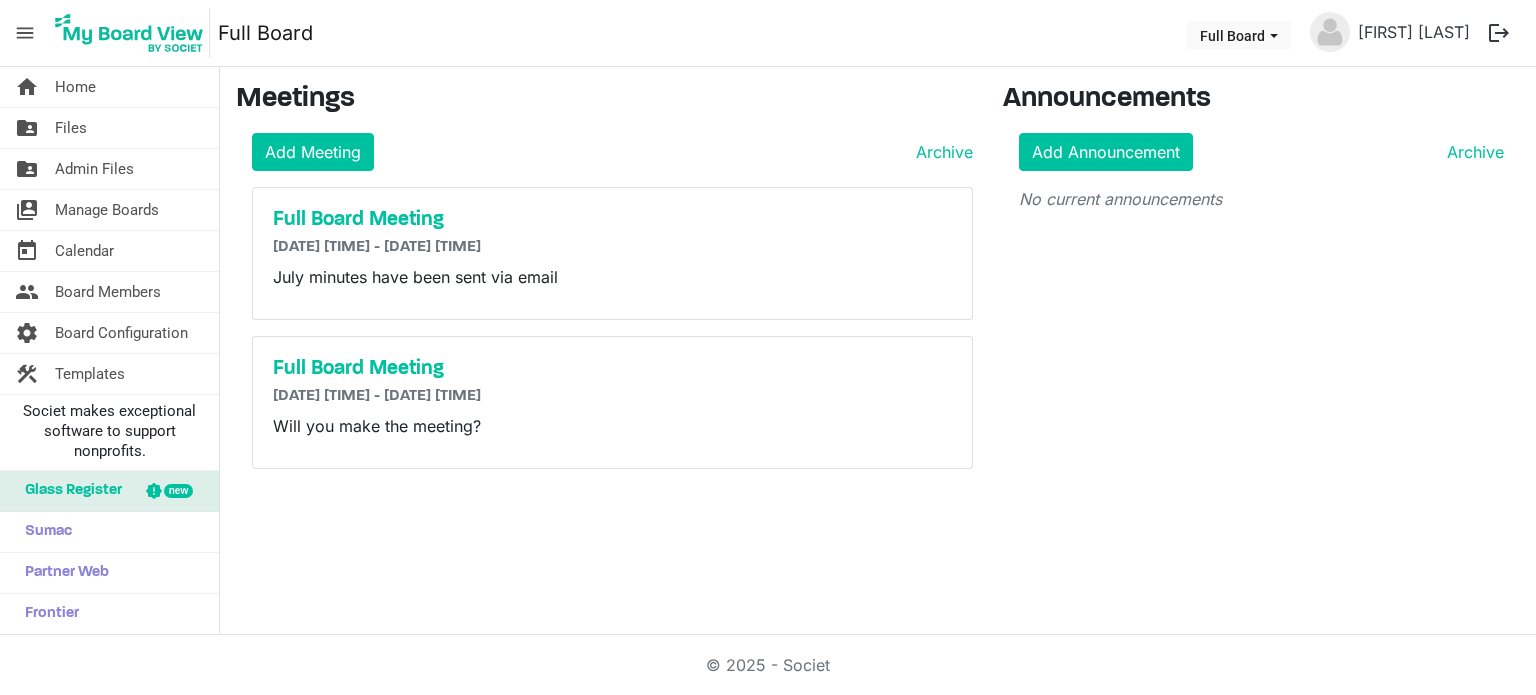 scroll, scrollTop: 0, scrollLeft: 0, axis: both 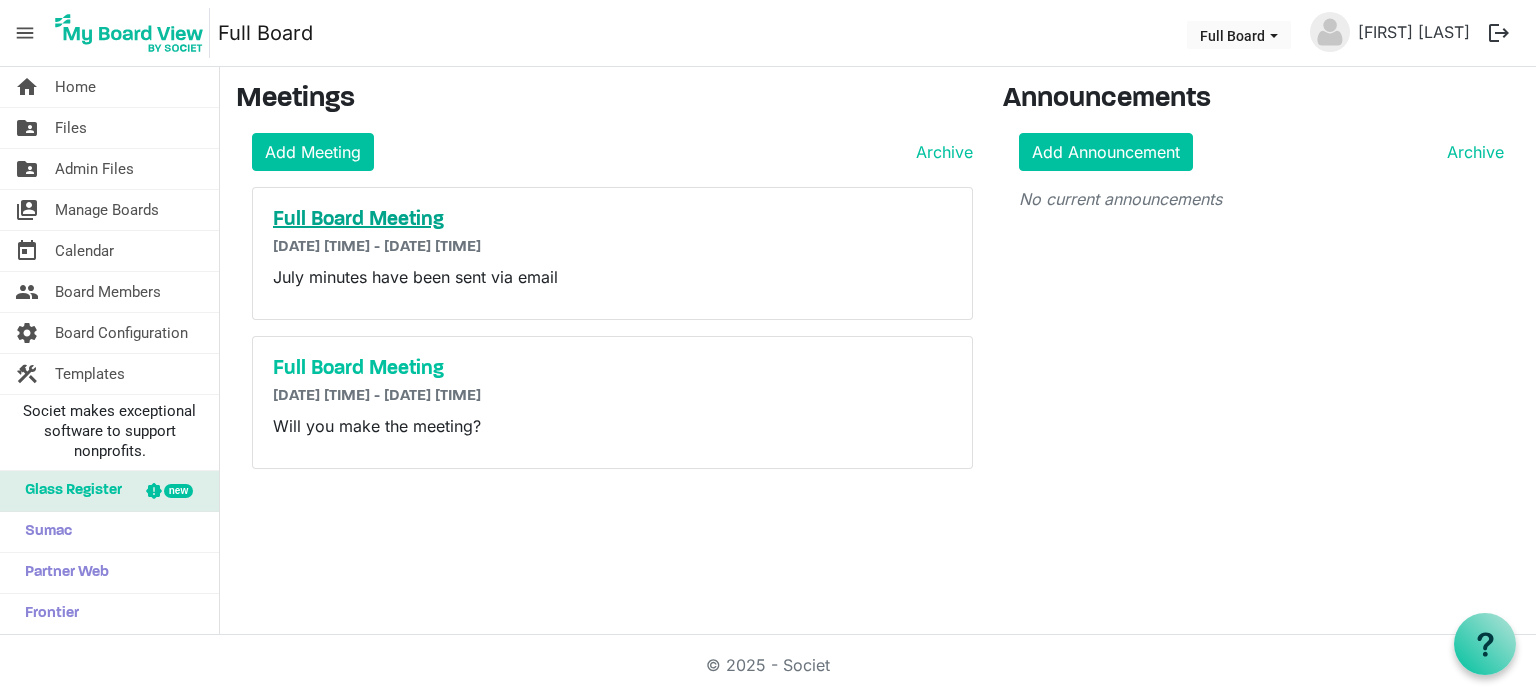 click on "Full Board Meeting" at bounding box center (612, 220) 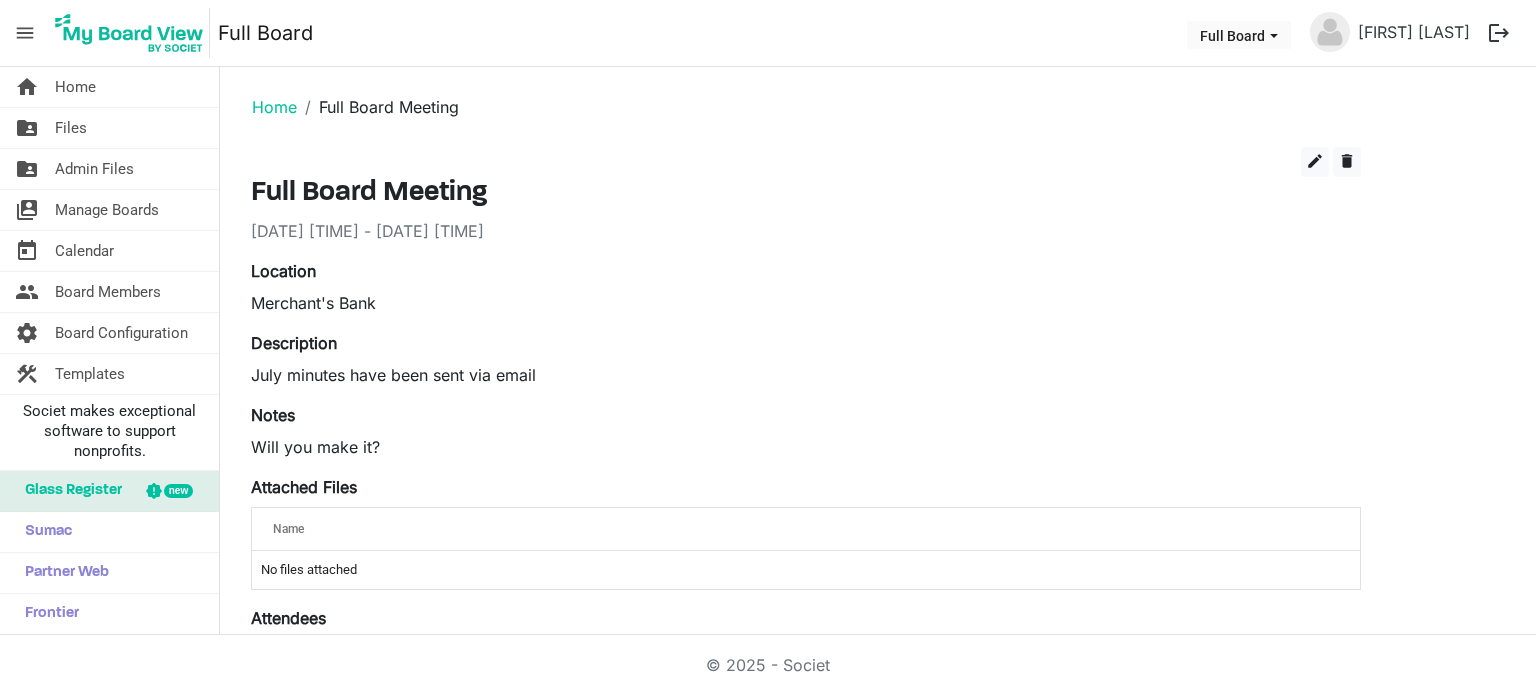 scroll, scrollTop: 0, scrollLeft: 0, axis: both 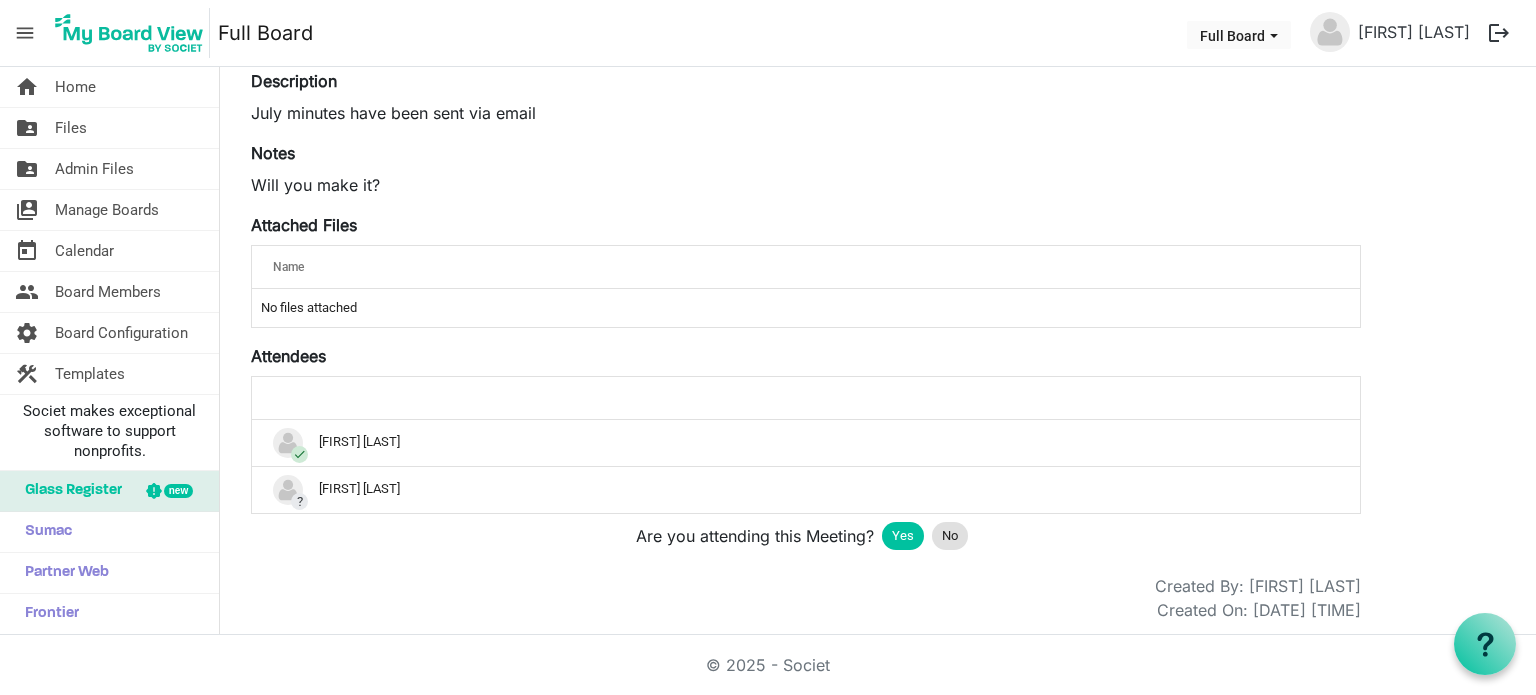 click on "Yes" at bounding box center (903, 536) 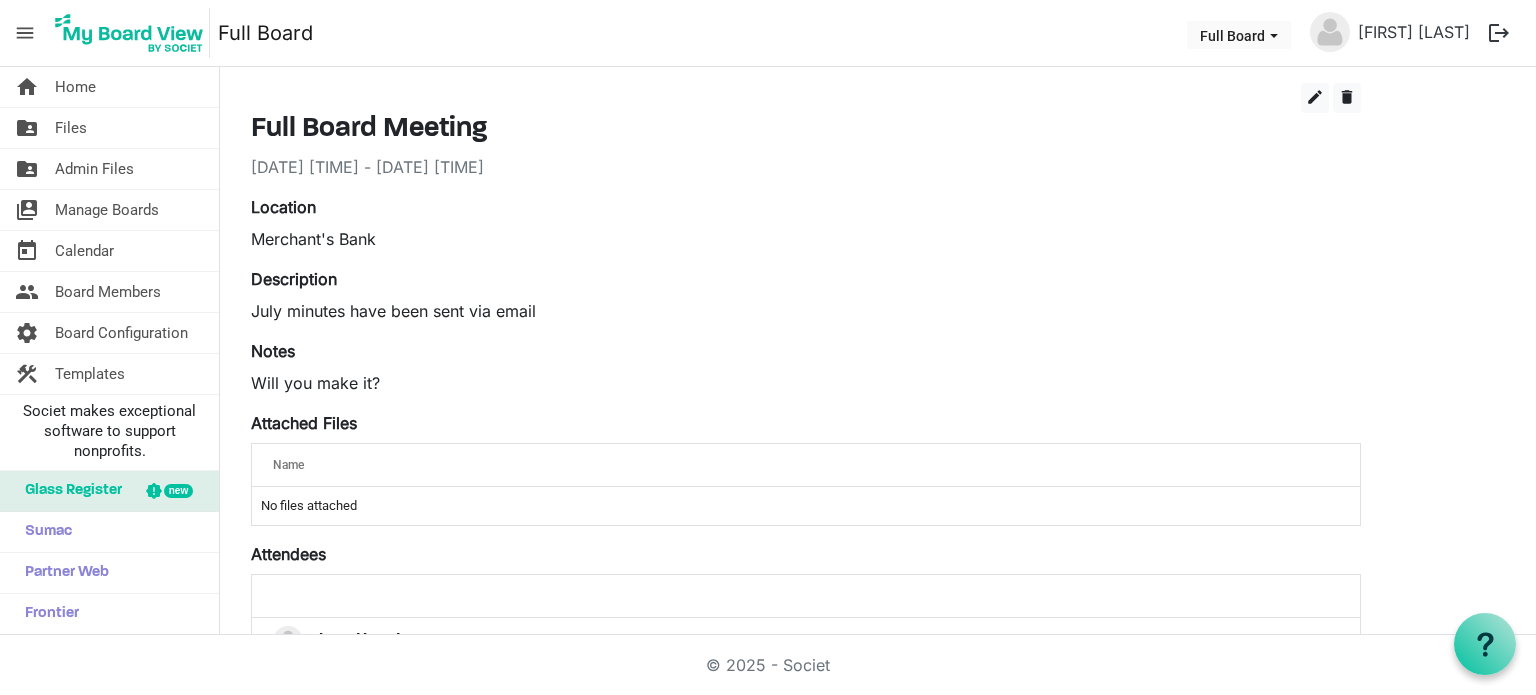 scroll, scrollTop: 0, scrollLeft: 0, axis: both 